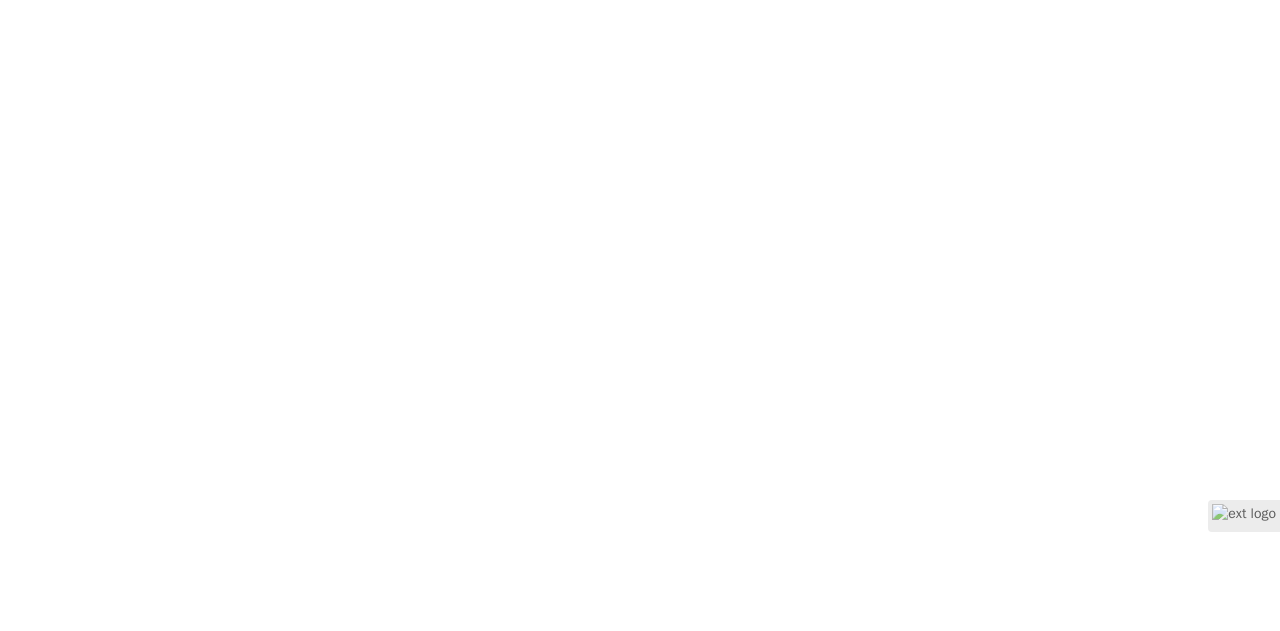scroll, scrollTop: 0, scrollLeft: 0, axis: both 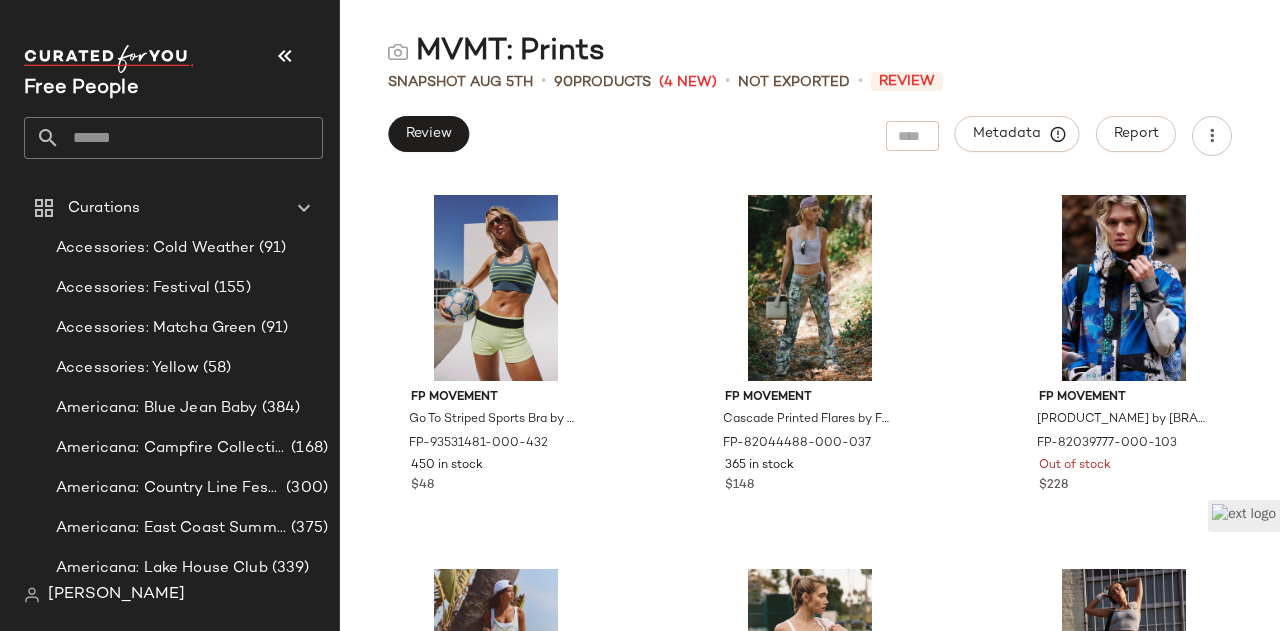 click 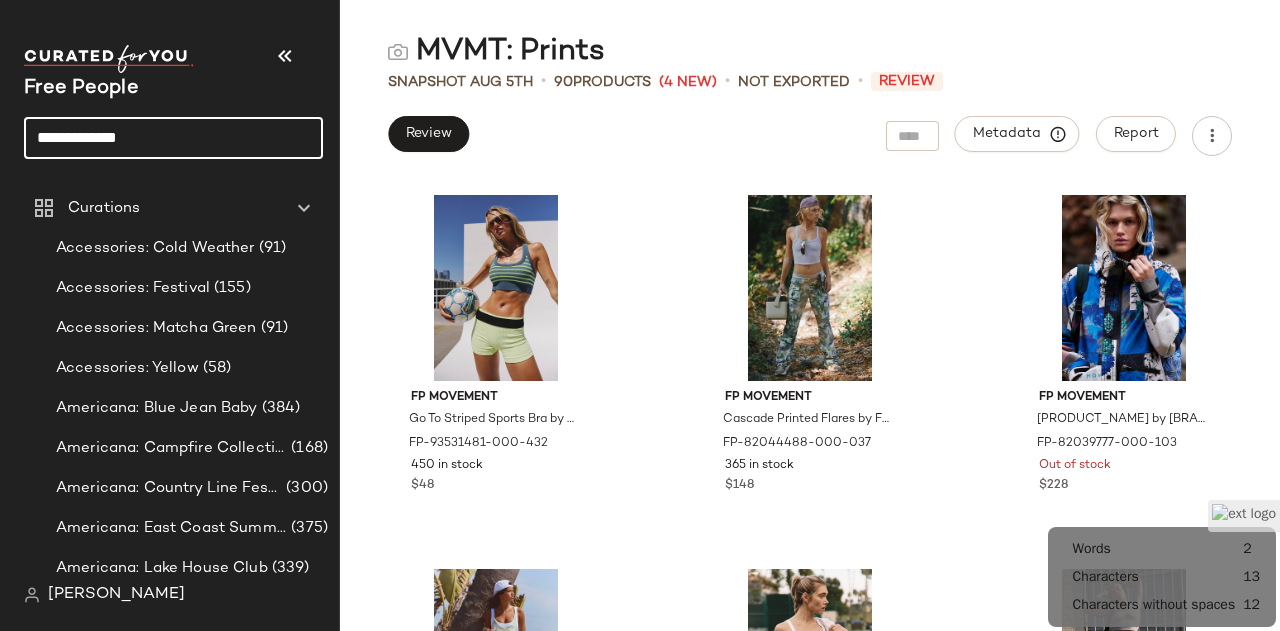 click on "**********" 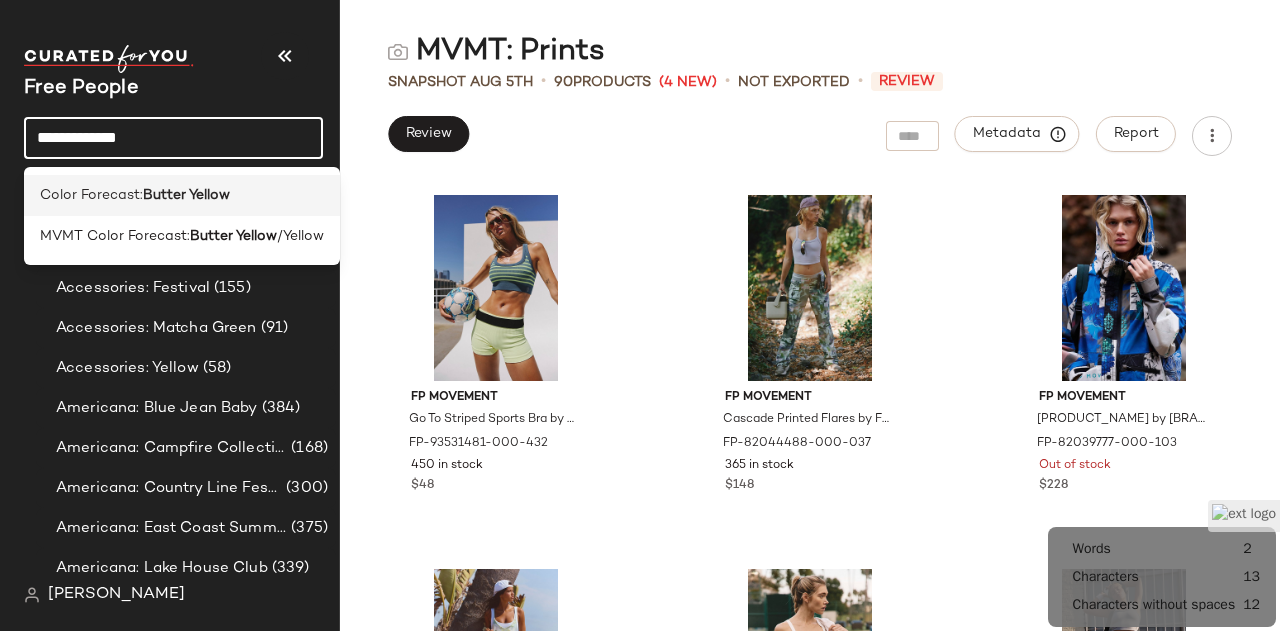 click on "Butter Yellow" at bounding box center (186, 195) 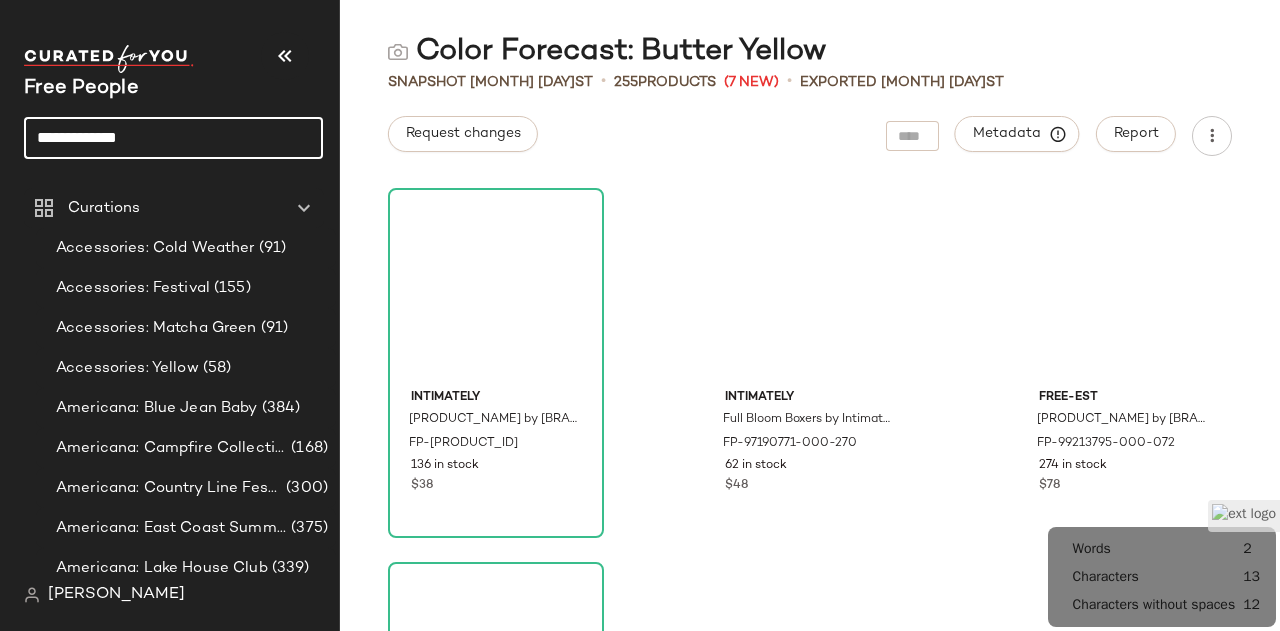 click on "**********" 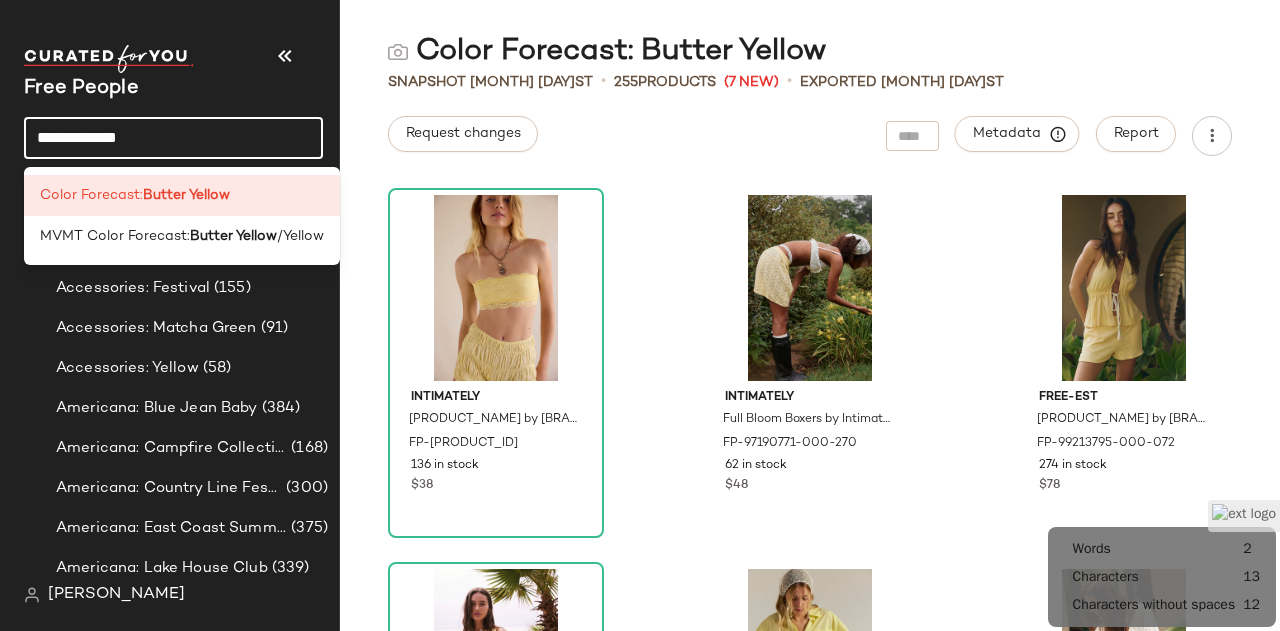 click on "**********" 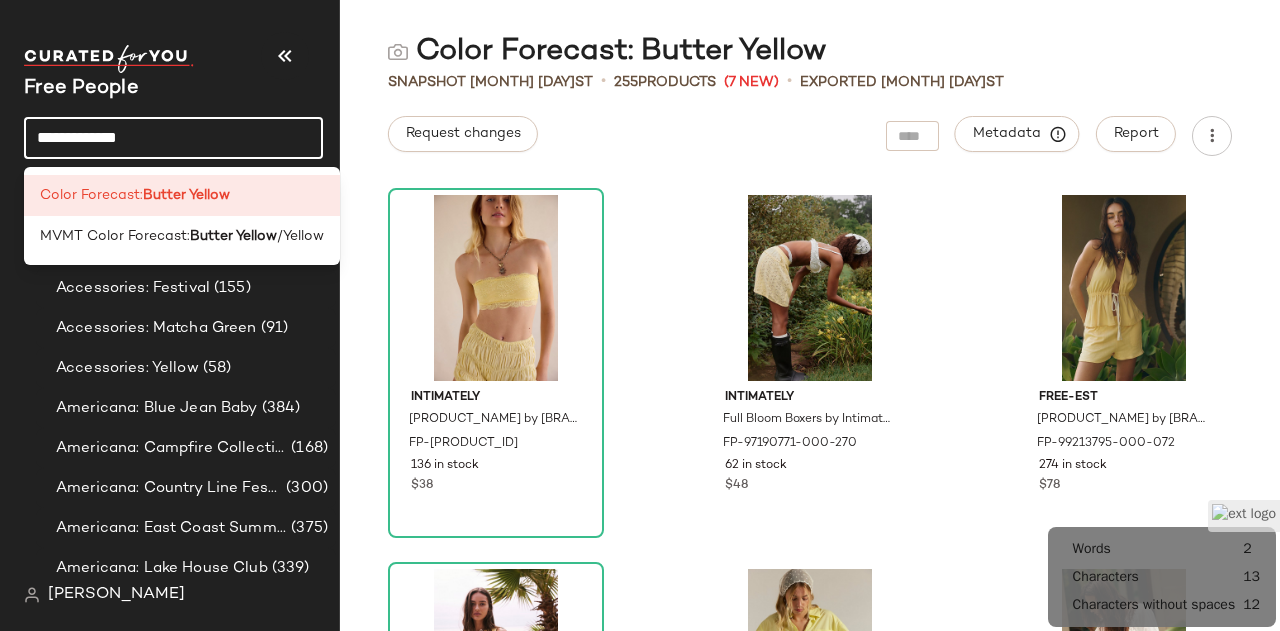 click on "**********" 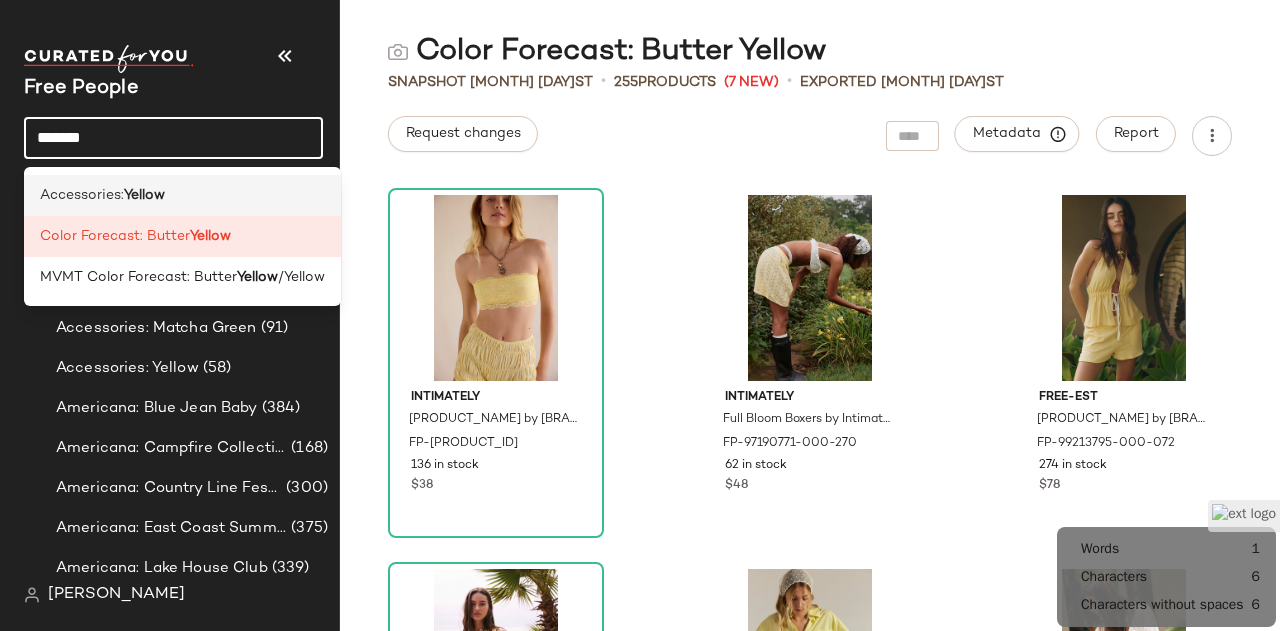 type on "******" 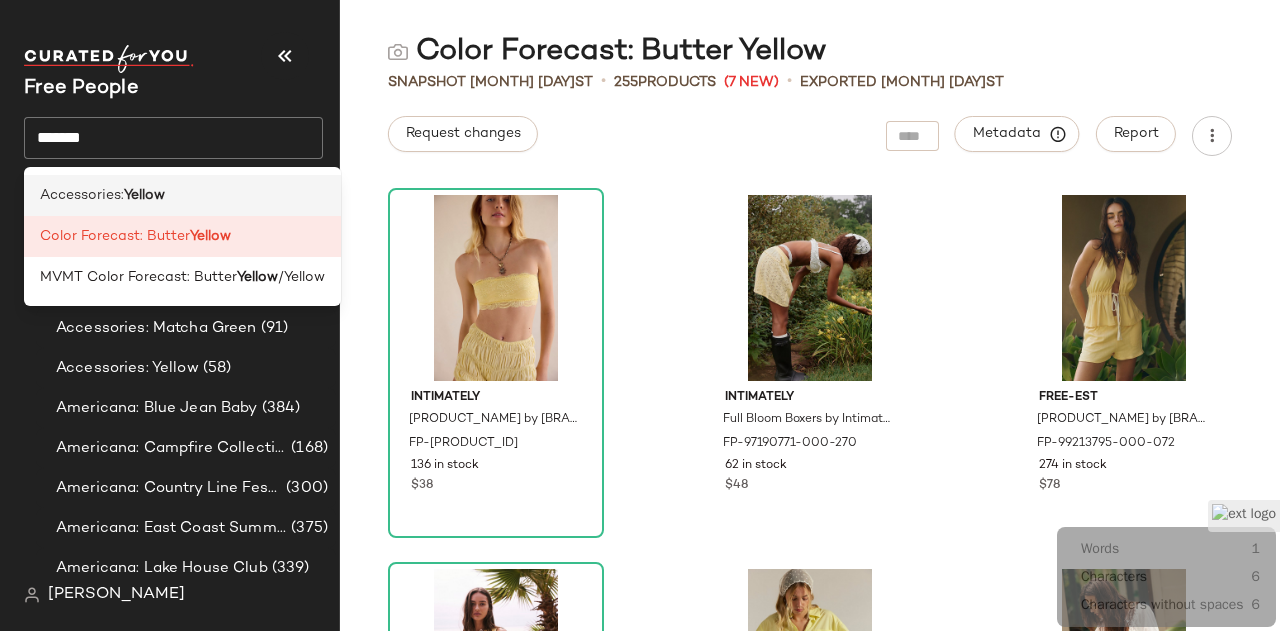 click on "Accessories: Yellow" 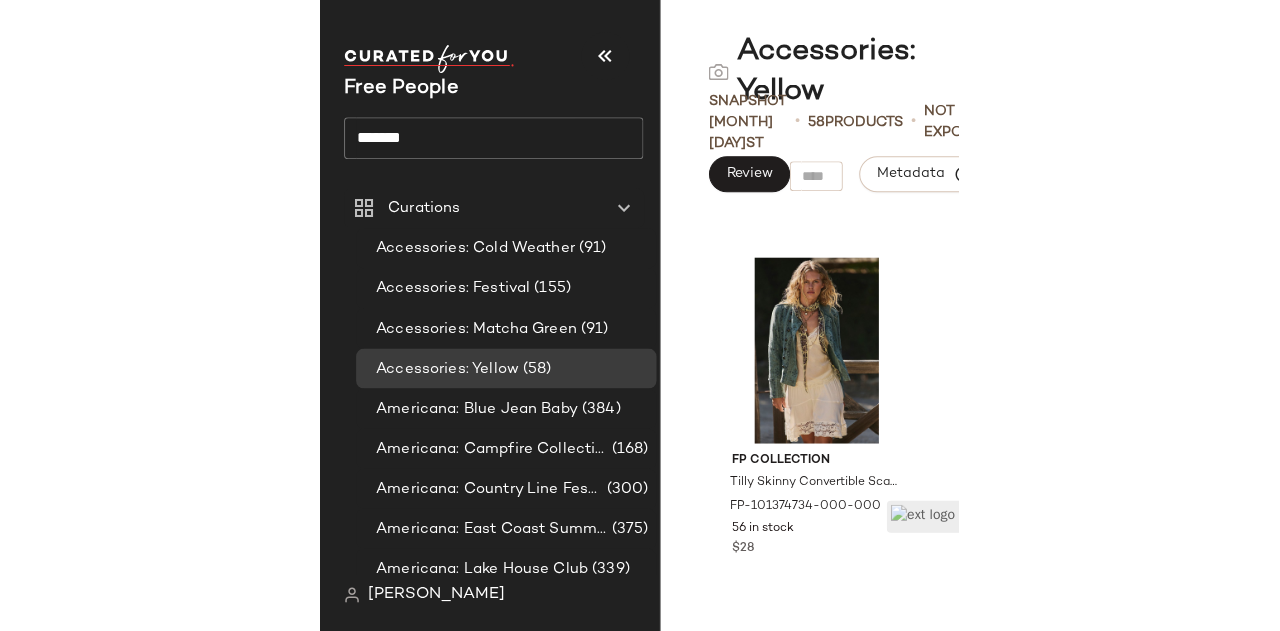 scroll, scrollTop: 0, scrollLeft: 0, axis: both 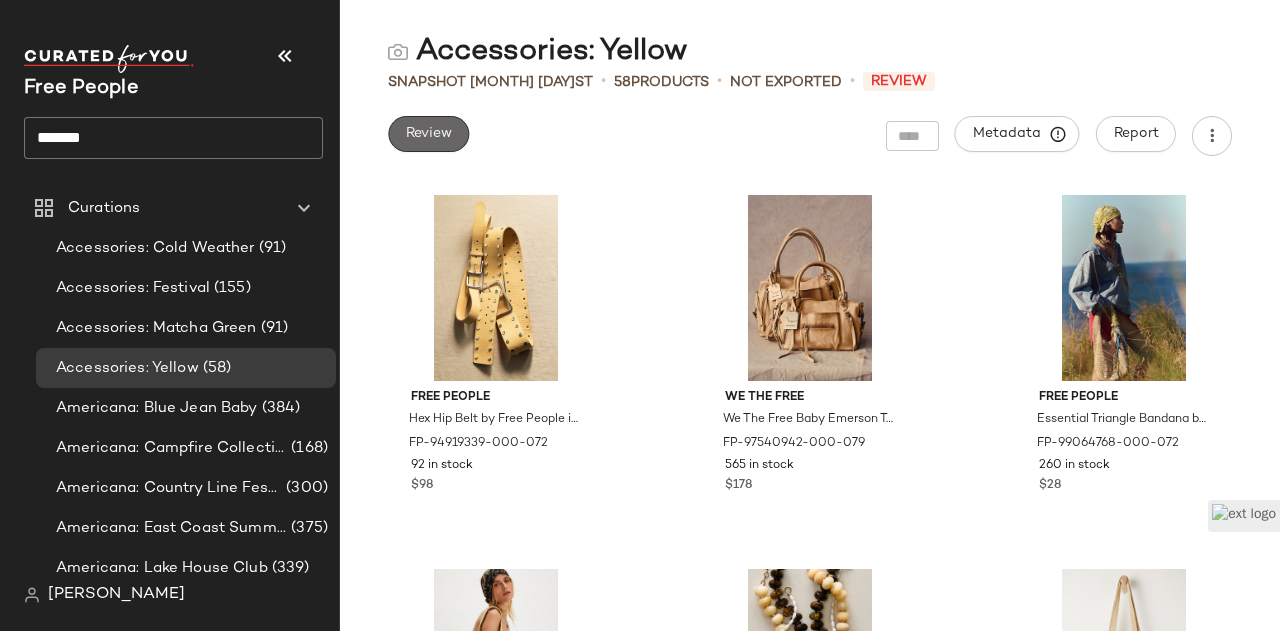 click on "Review" 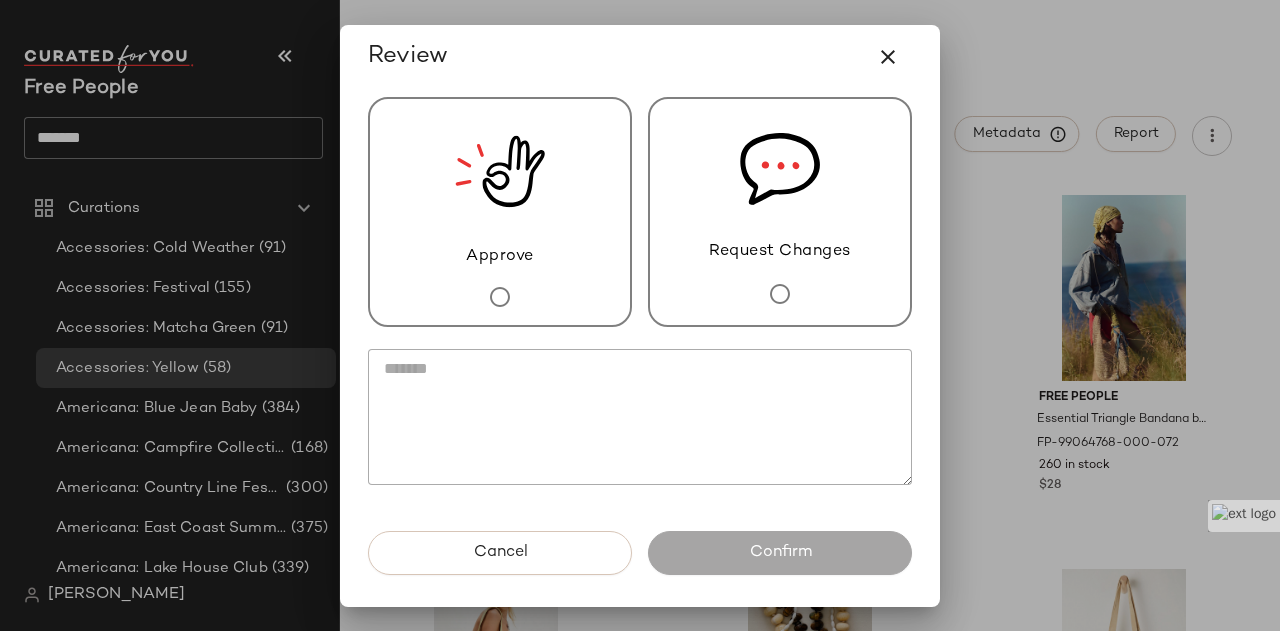 click at bounding box center [780, 294] 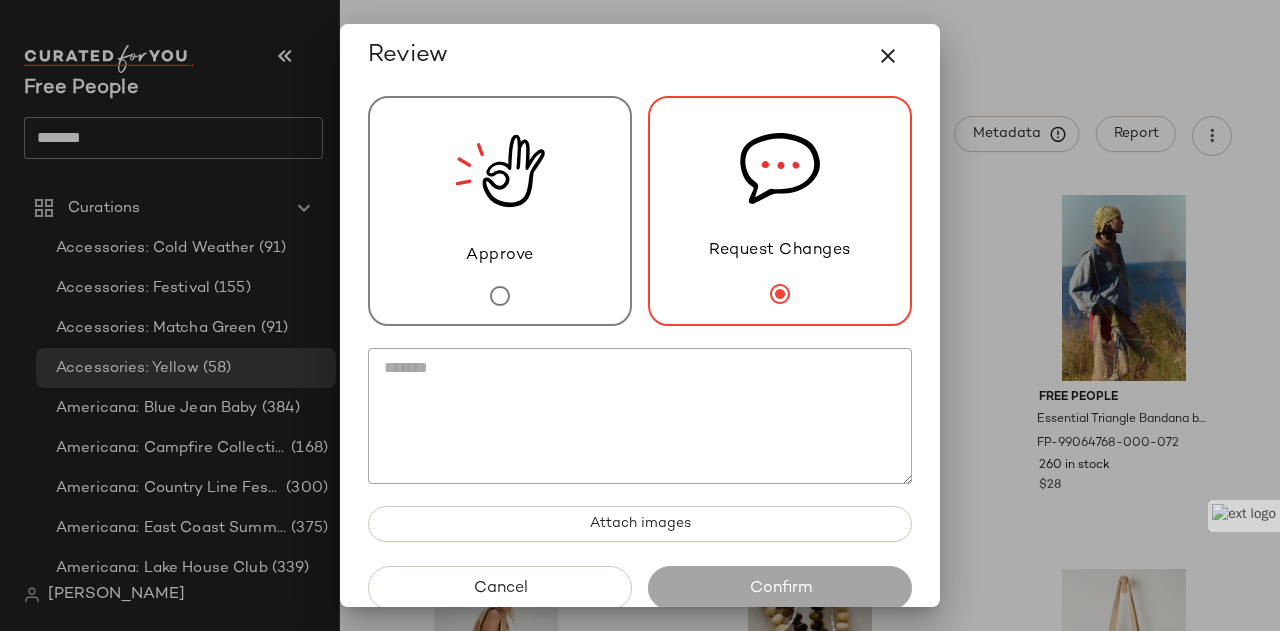 click 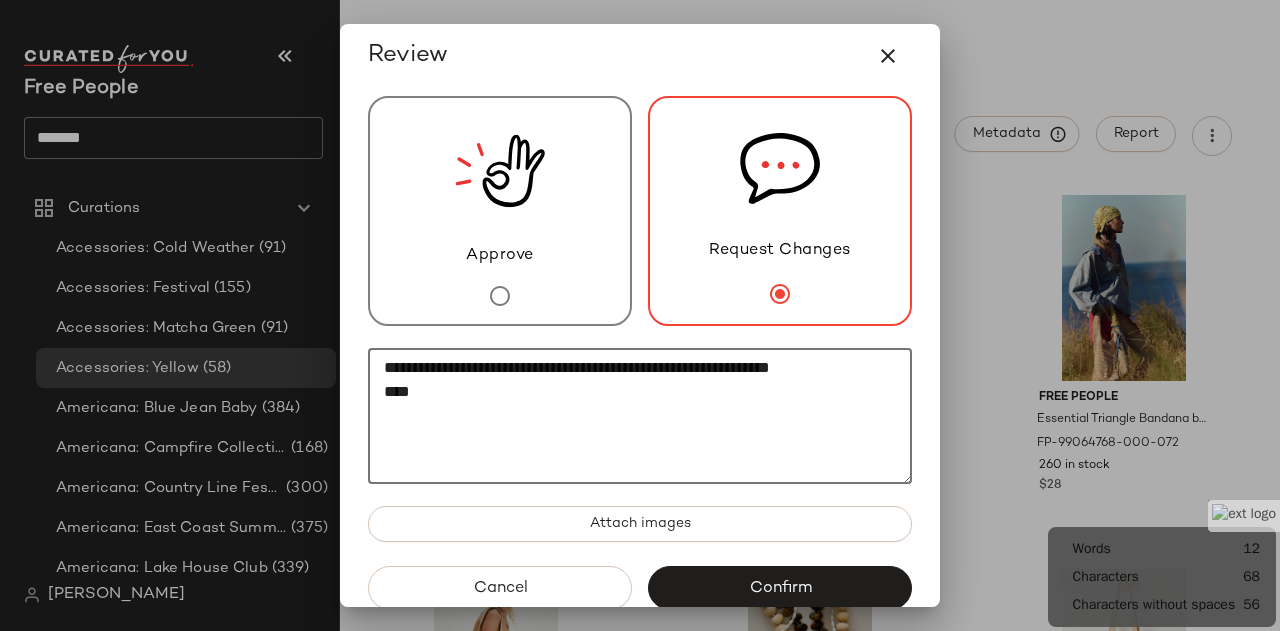 paste on "**********" 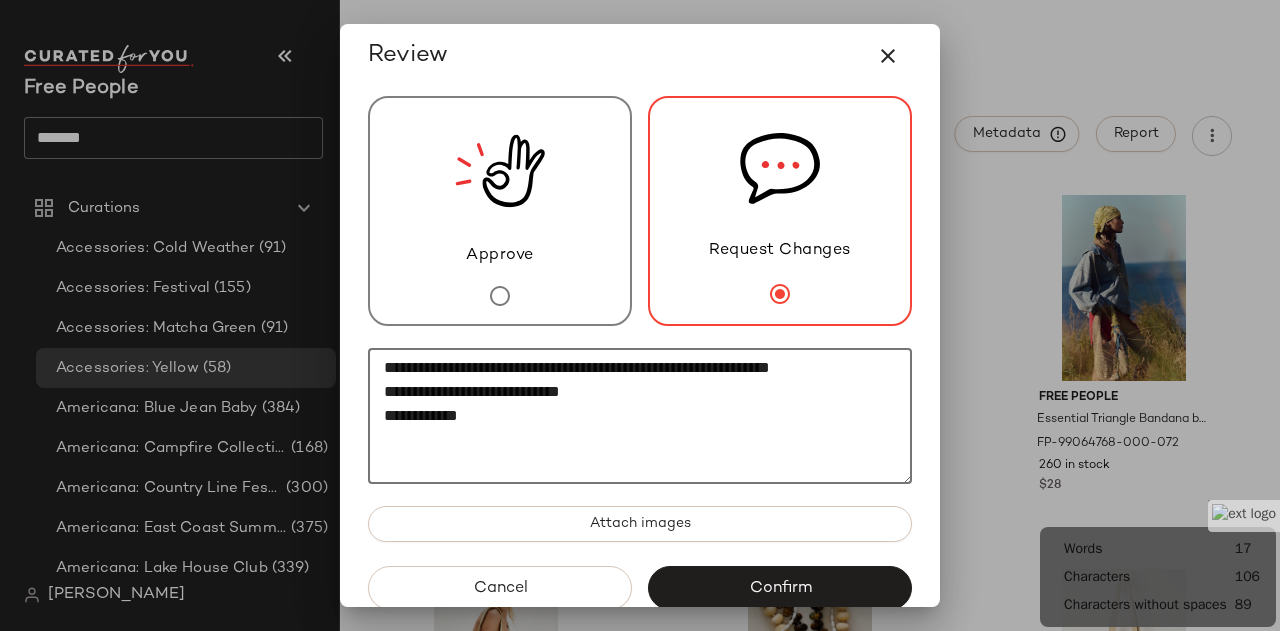 paste on "**********" 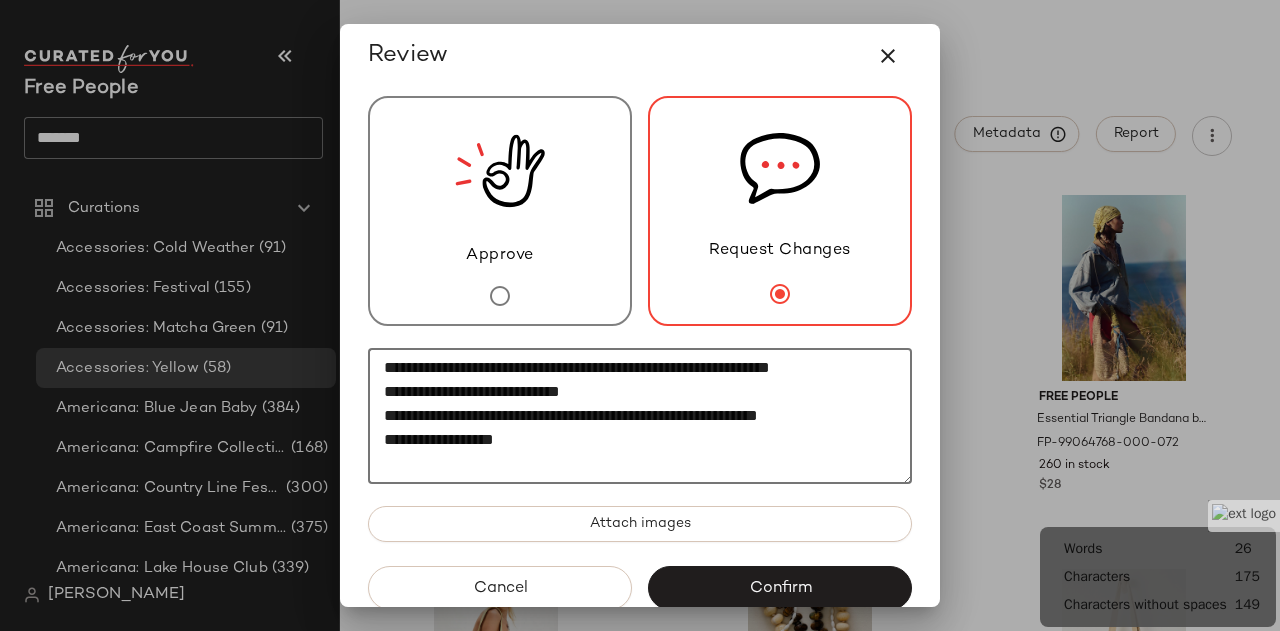 paste on "**********" 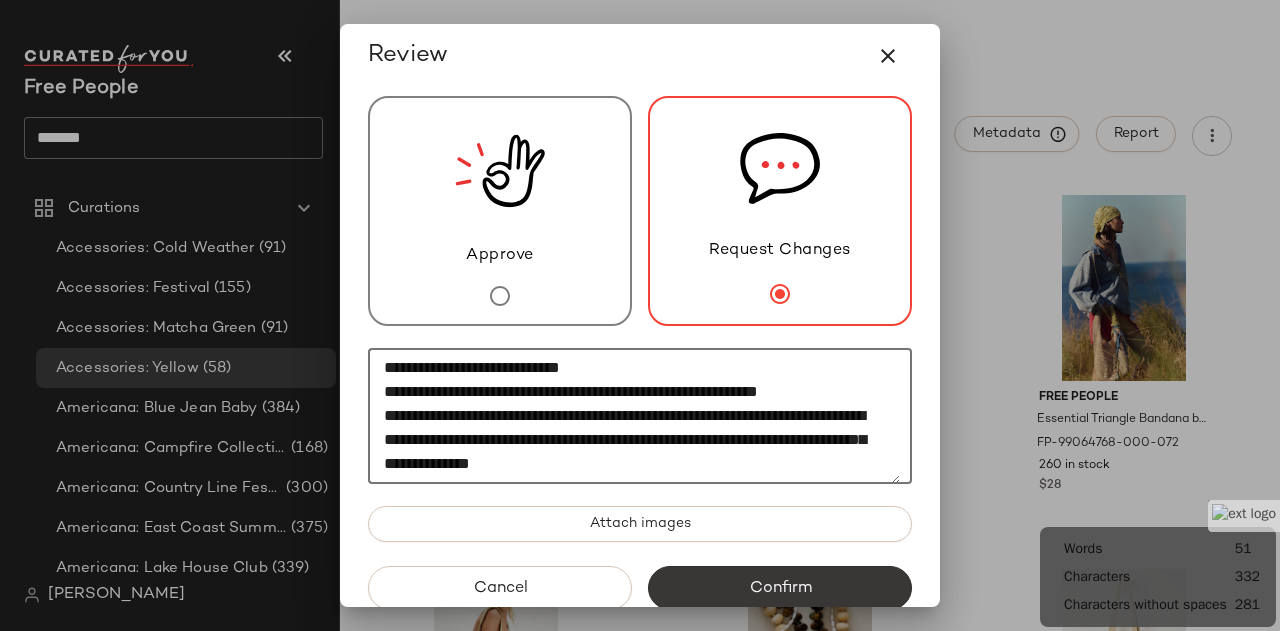 scroll, scrollTop: 48, scrollLeft: 0, axis: vertical 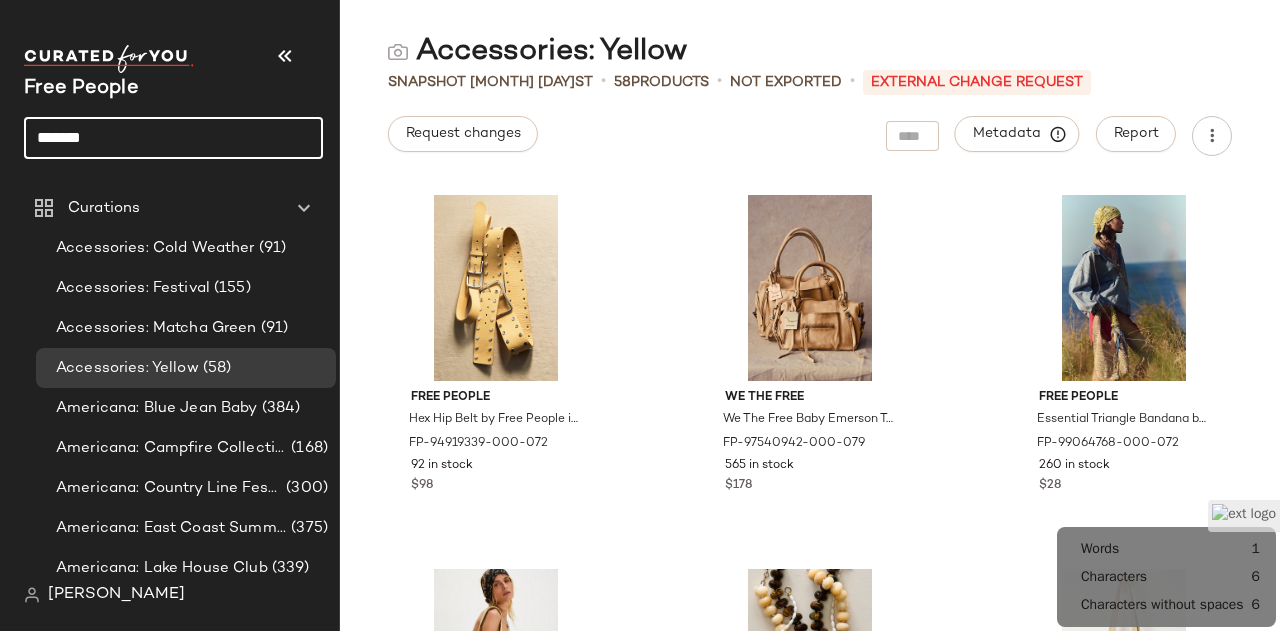 click on "******" 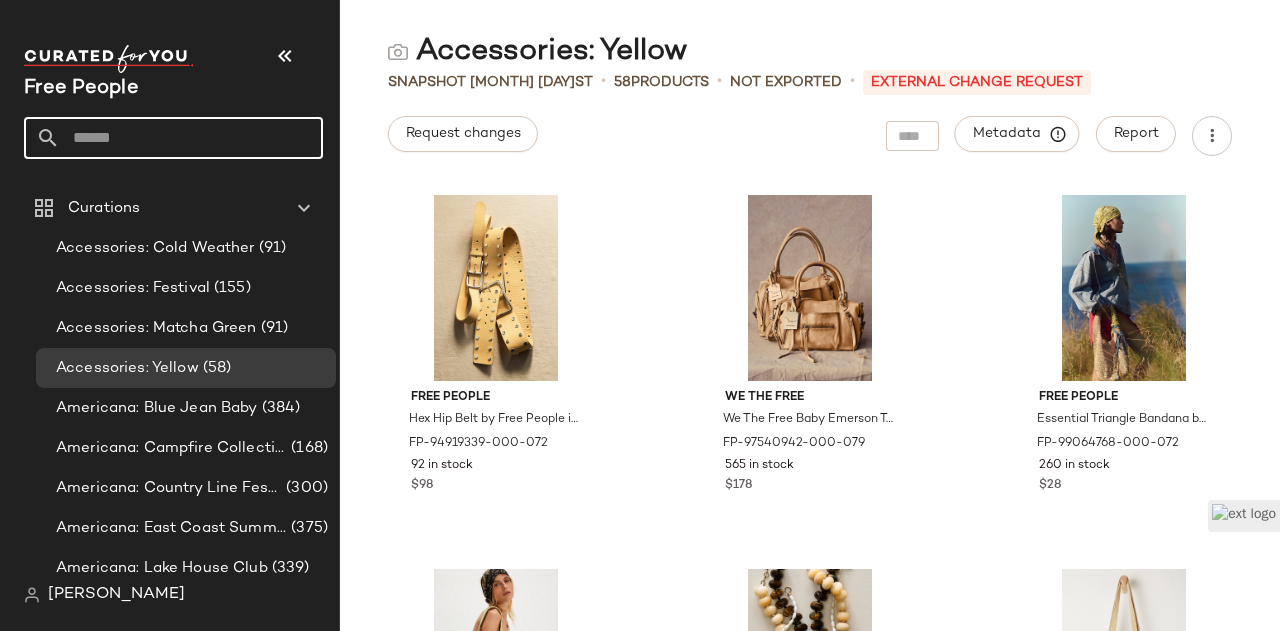 click 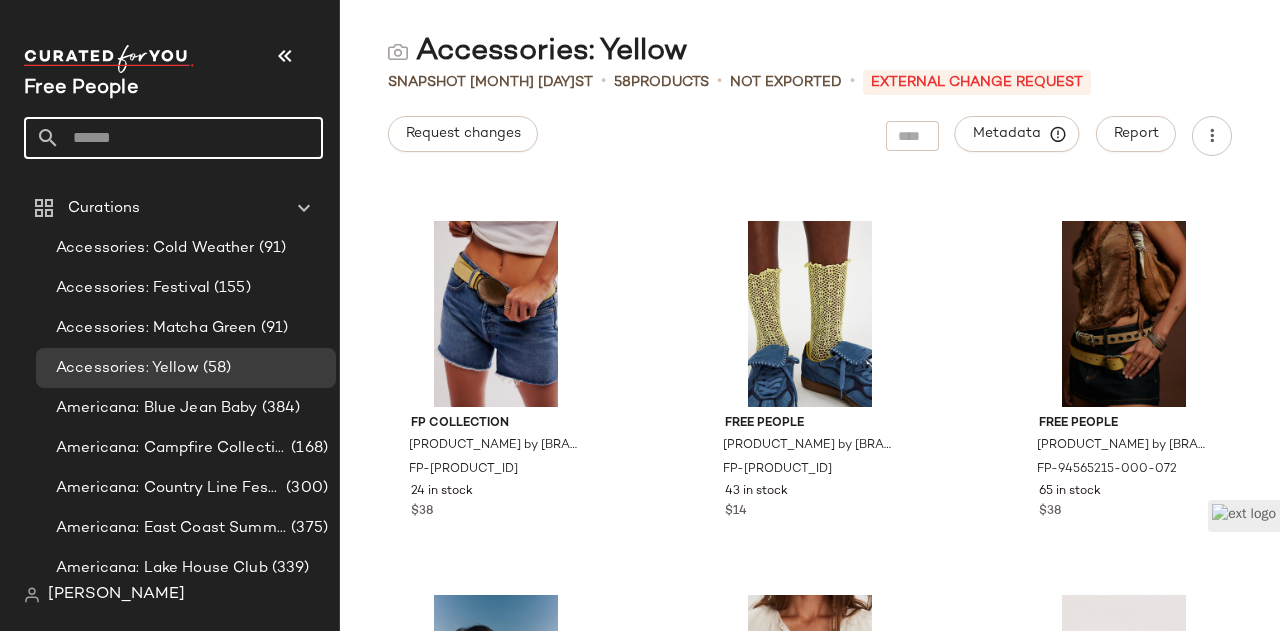 scroll, scrollTop: 4624, scrollLeft: 0, axis: vertical 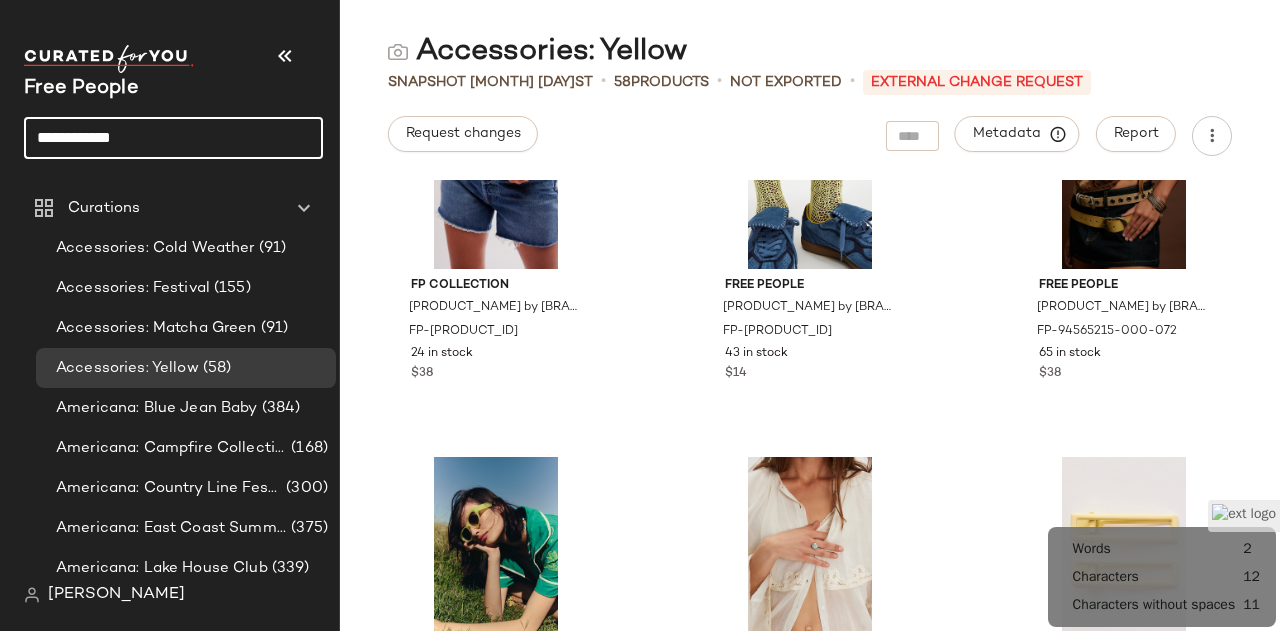 type on "**********" 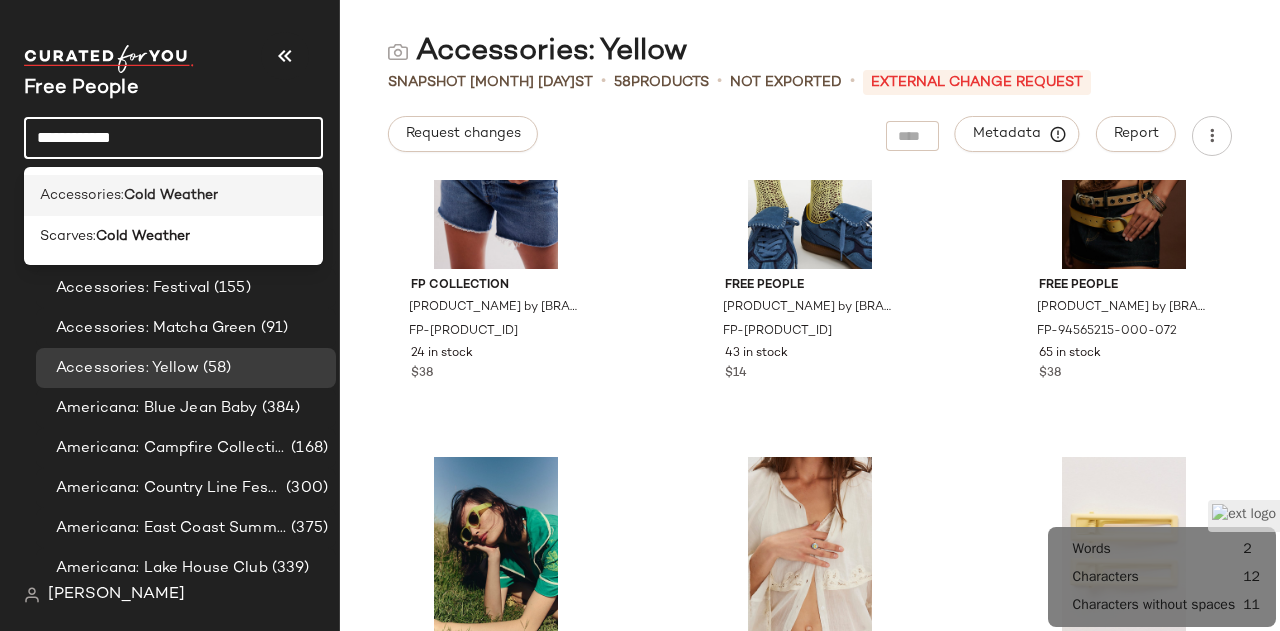 click on "Accessories:  Cold Weather" 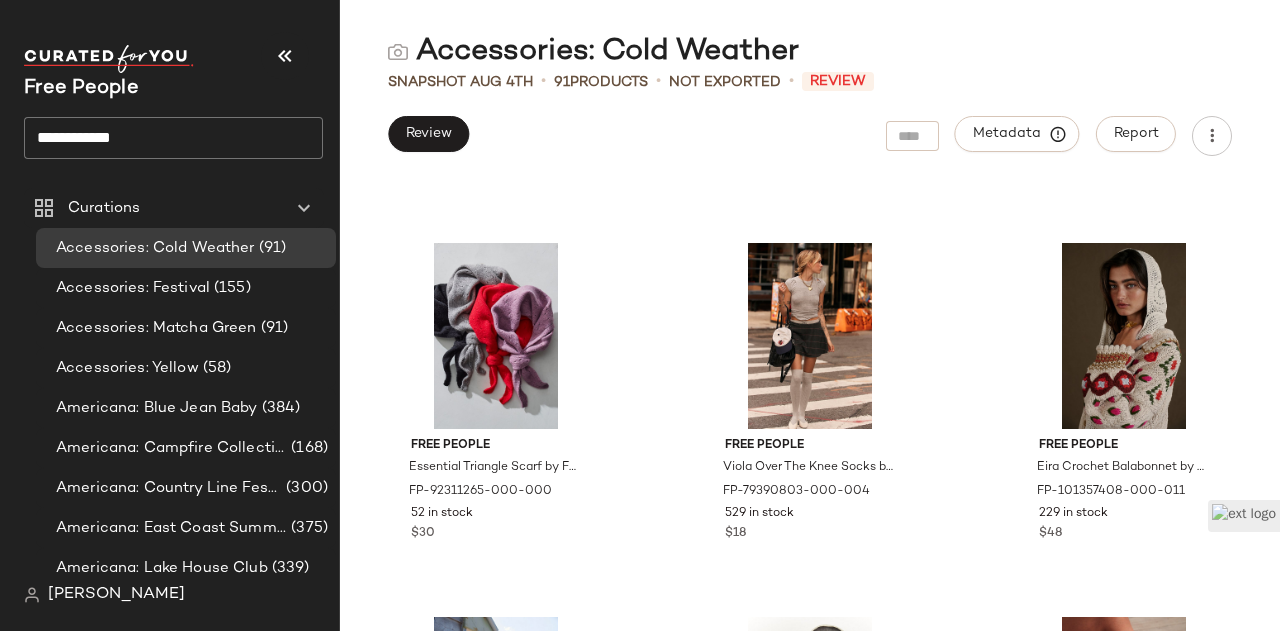 scroll, scrollTop: 0, scrollLeft: 0, axis: both 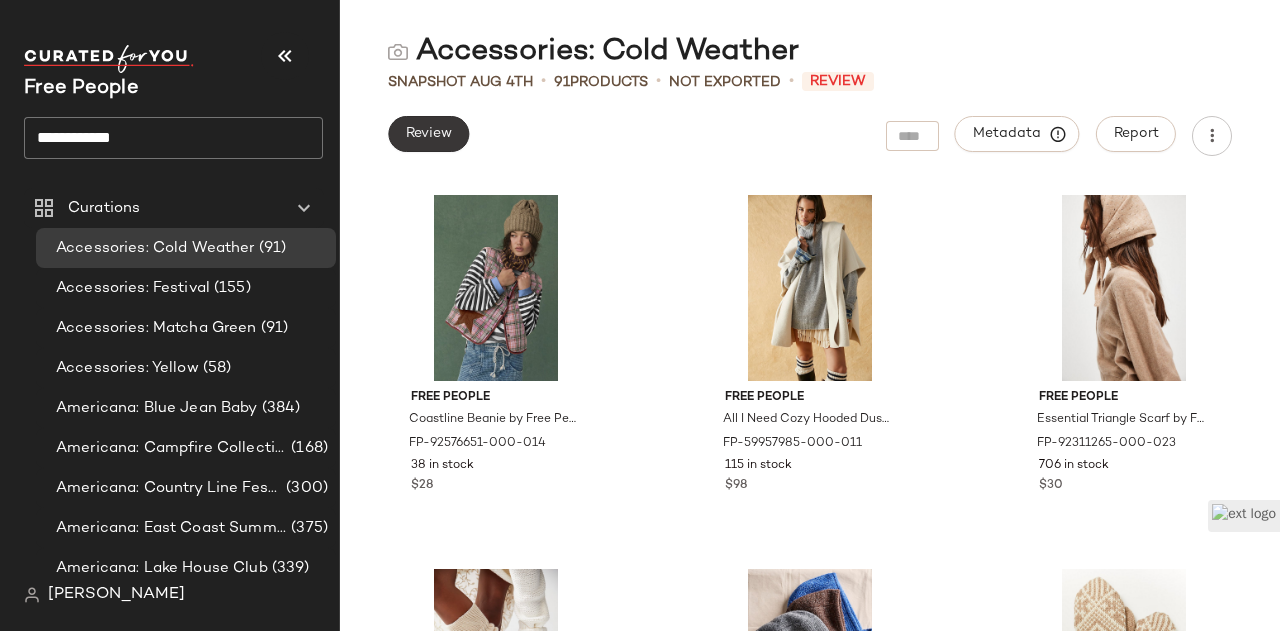 click on "Review" at bounding box center [428, 134] 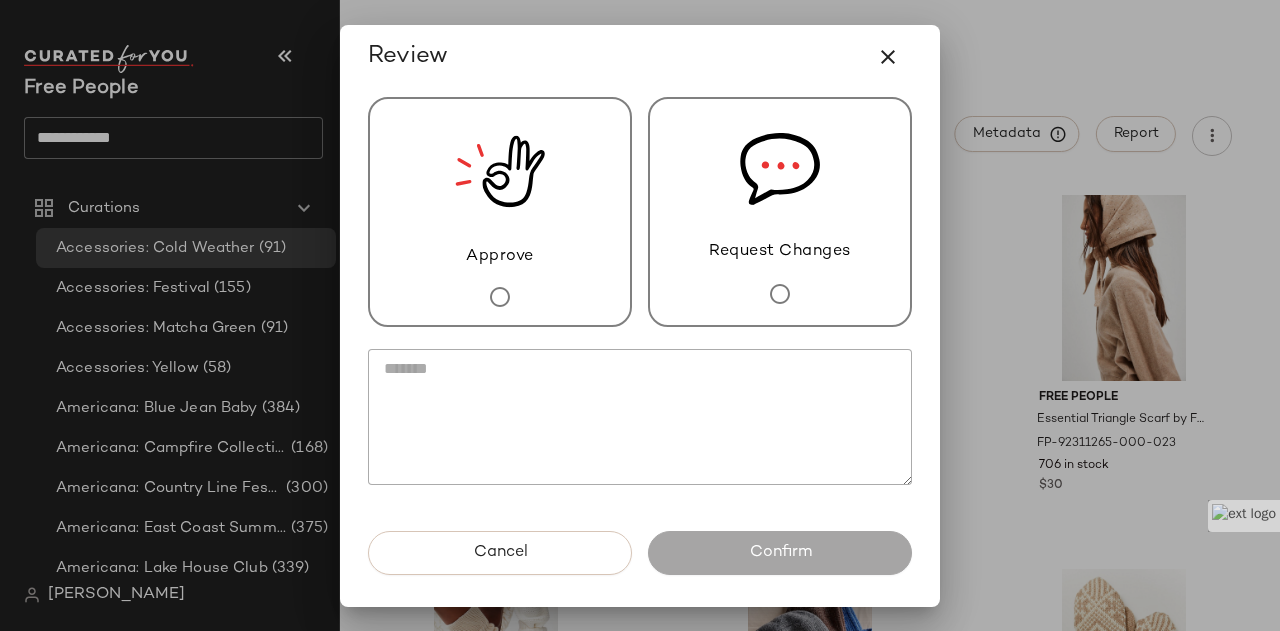 click on "Request Changes" at bounding box center [780, 212] 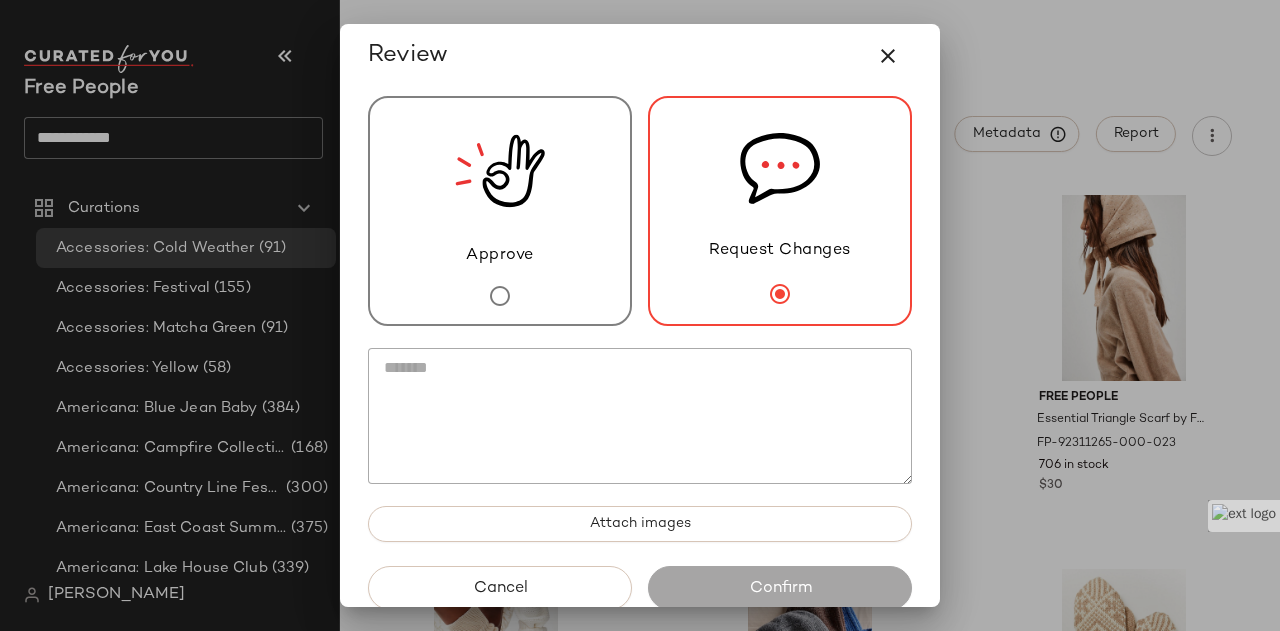 click 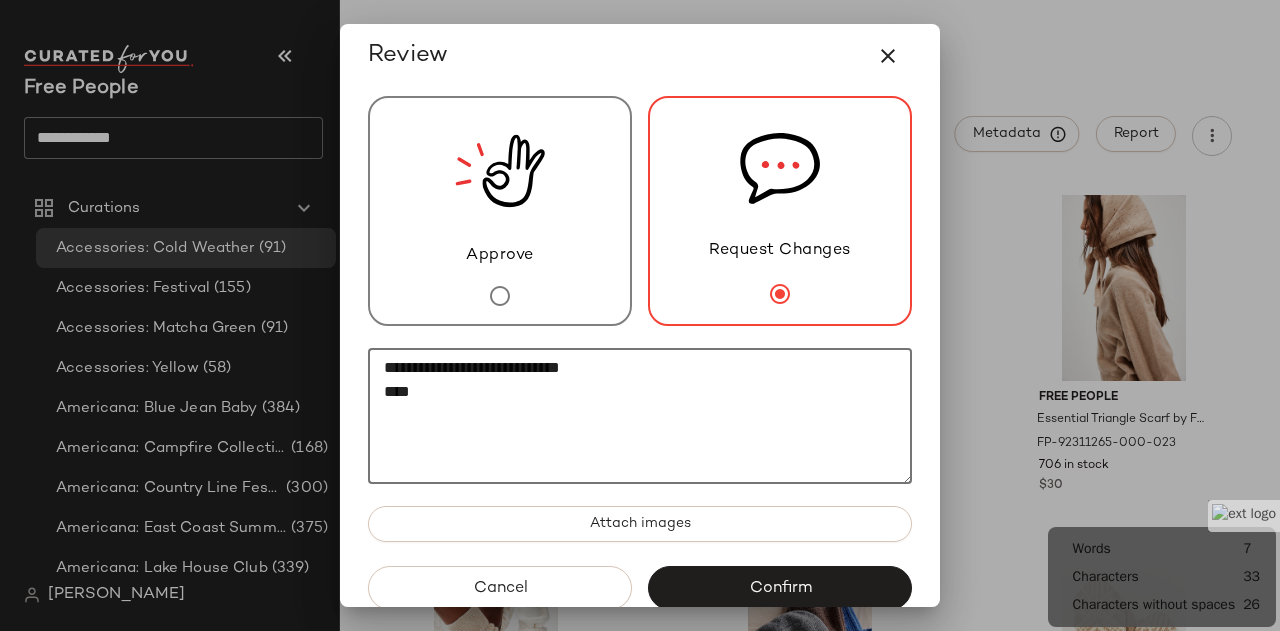paste on "**********" 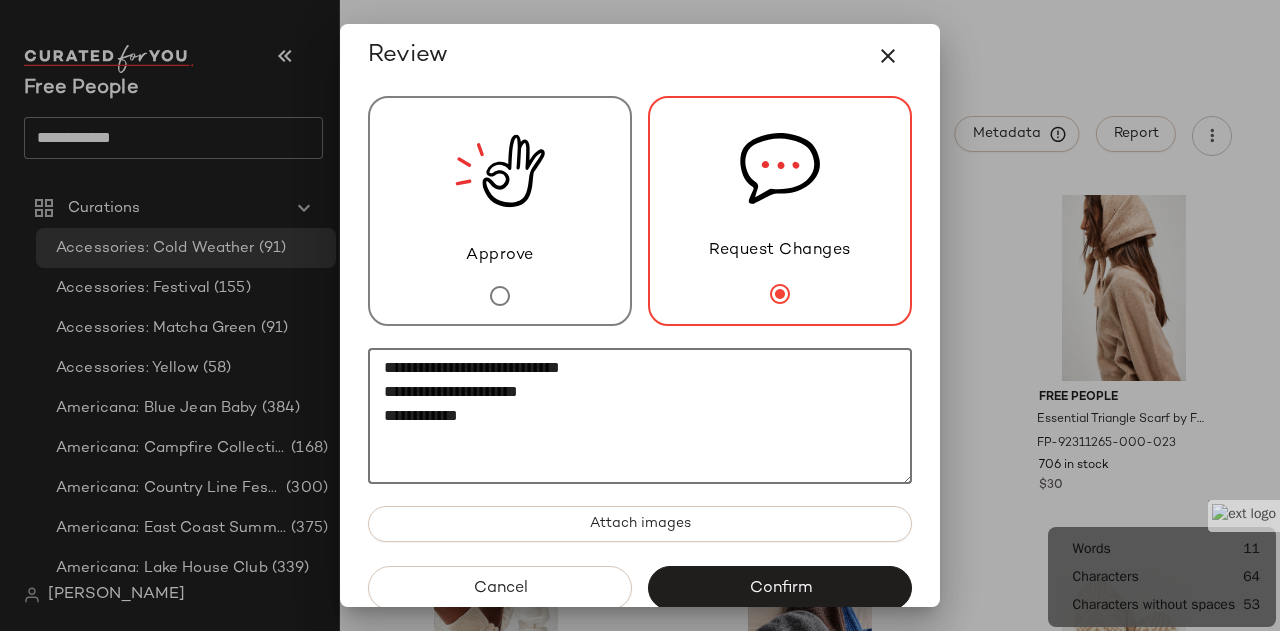 paste on "**********" 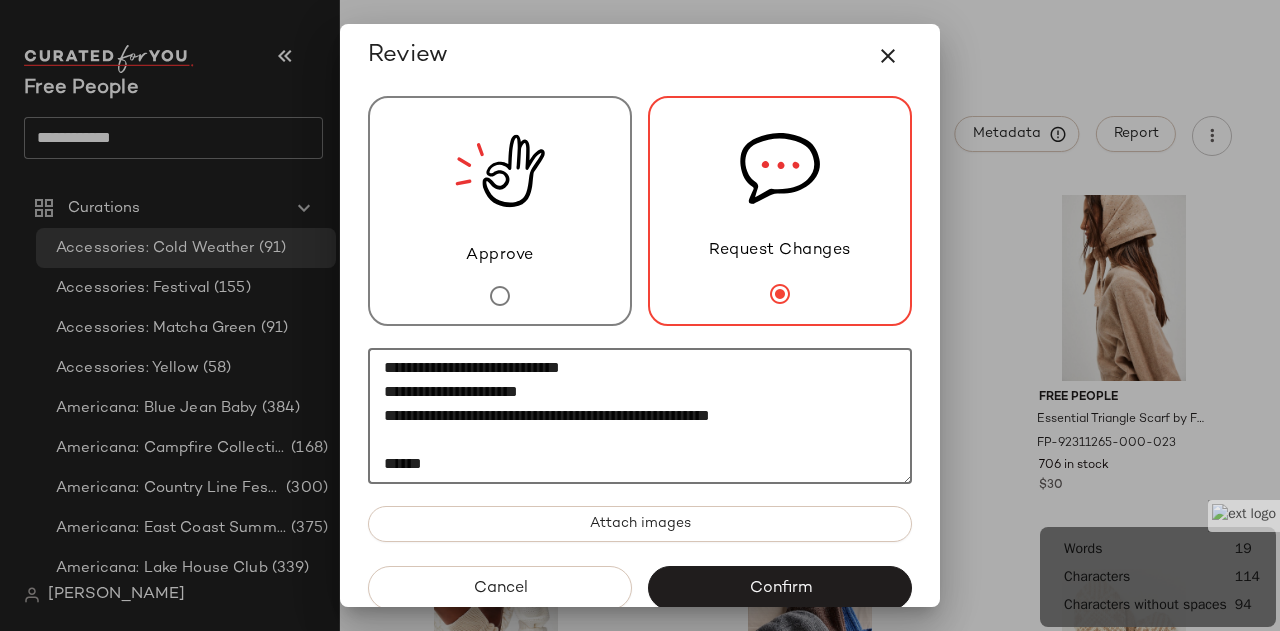click on "**********" 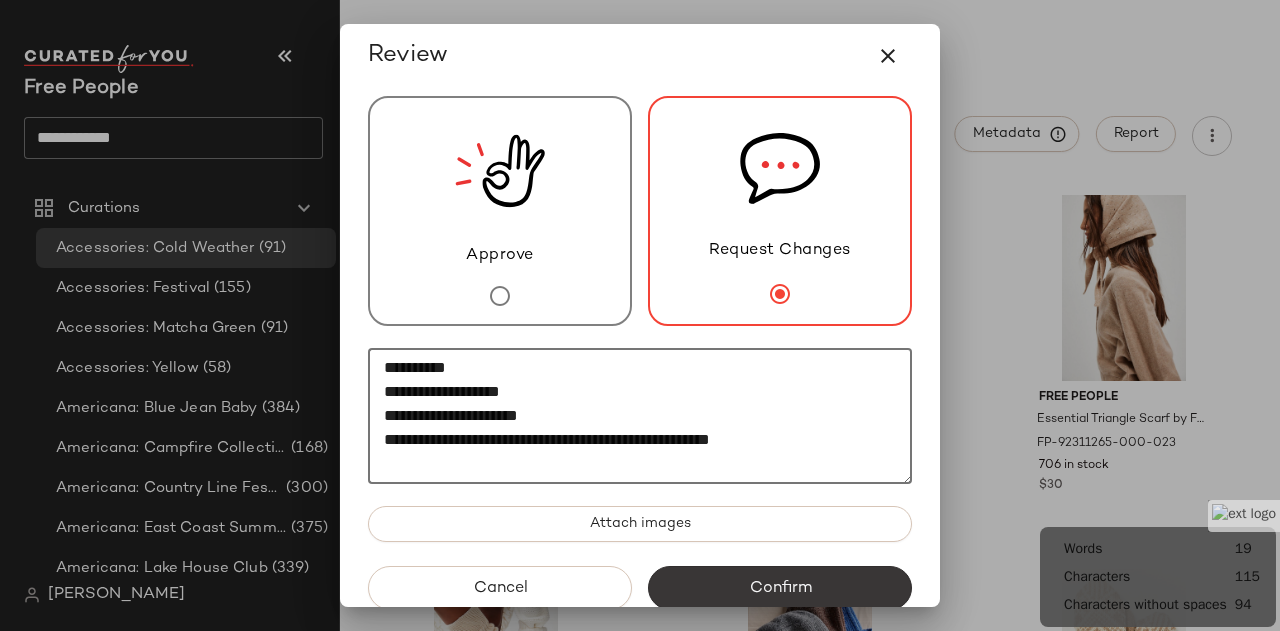 type on "**********" 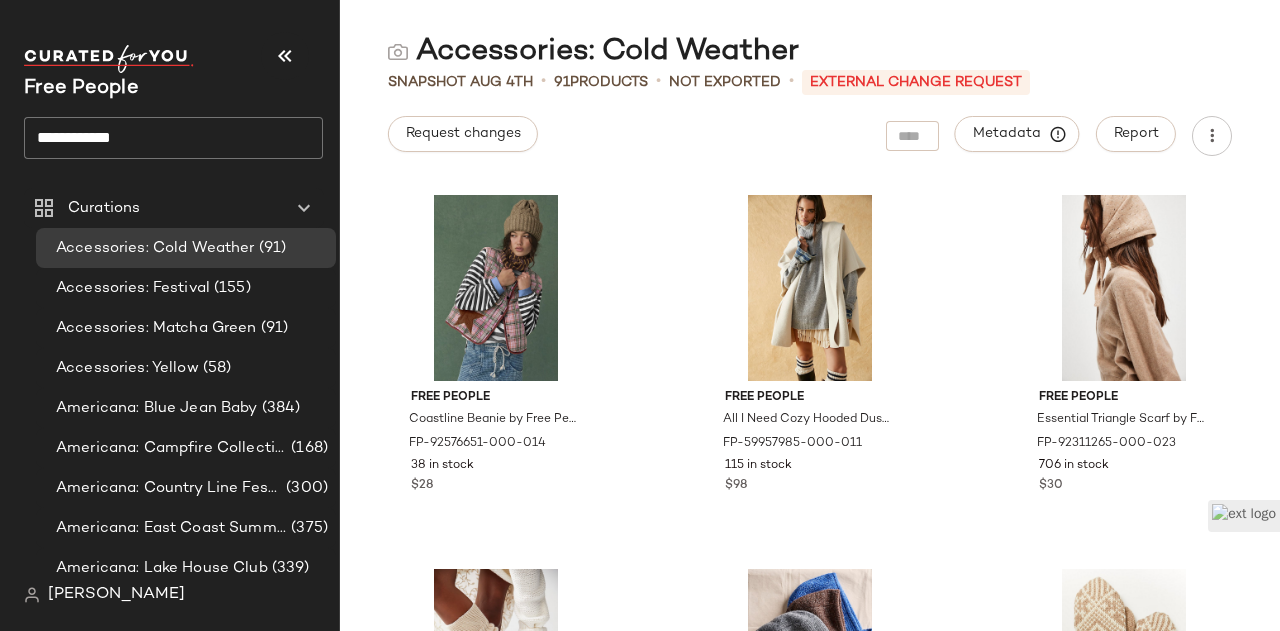 click on "**********" 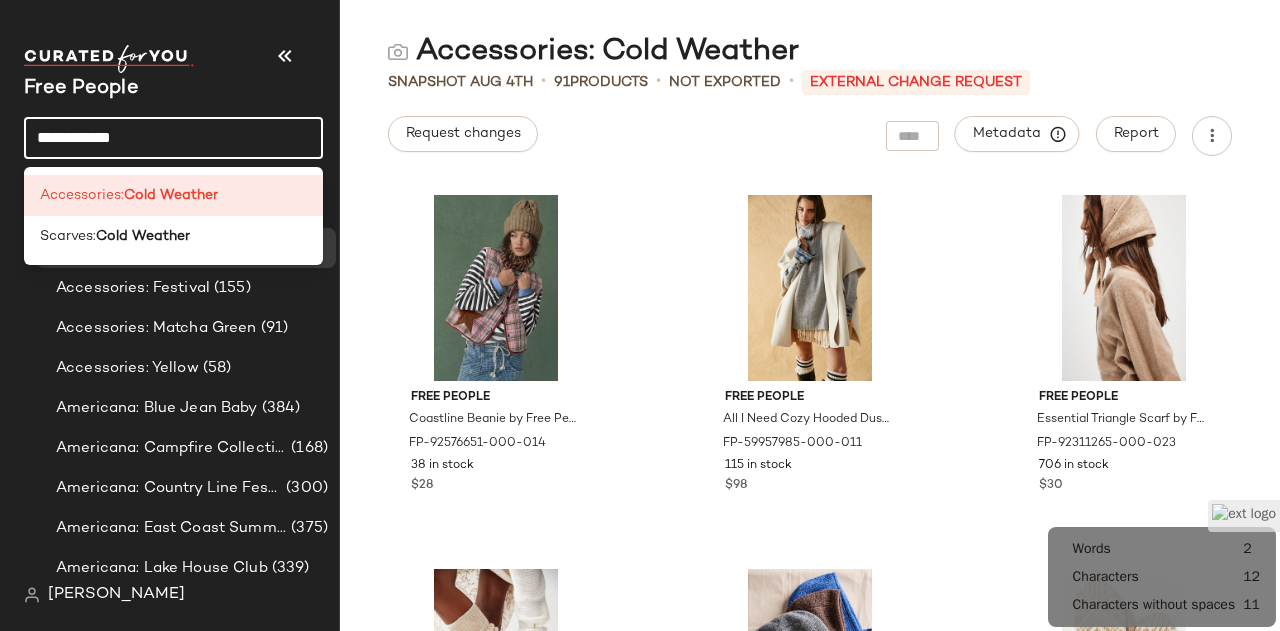 click on "**********" 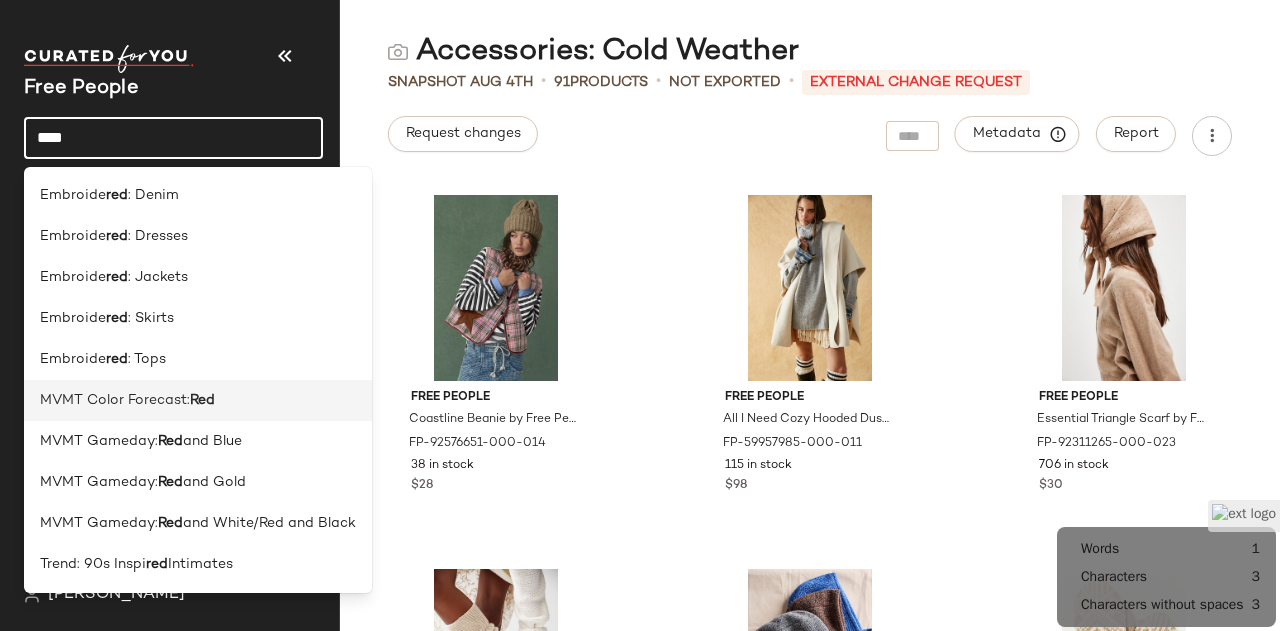 type on "***" 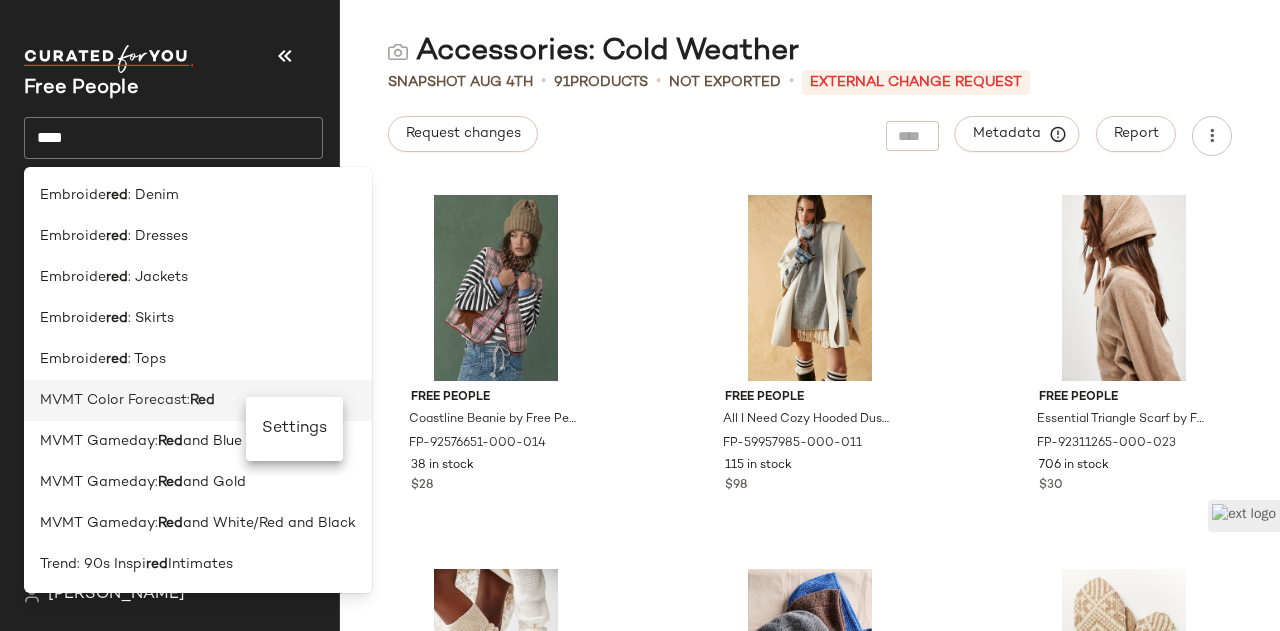 click on "MVMT Color Forecast:  Red" 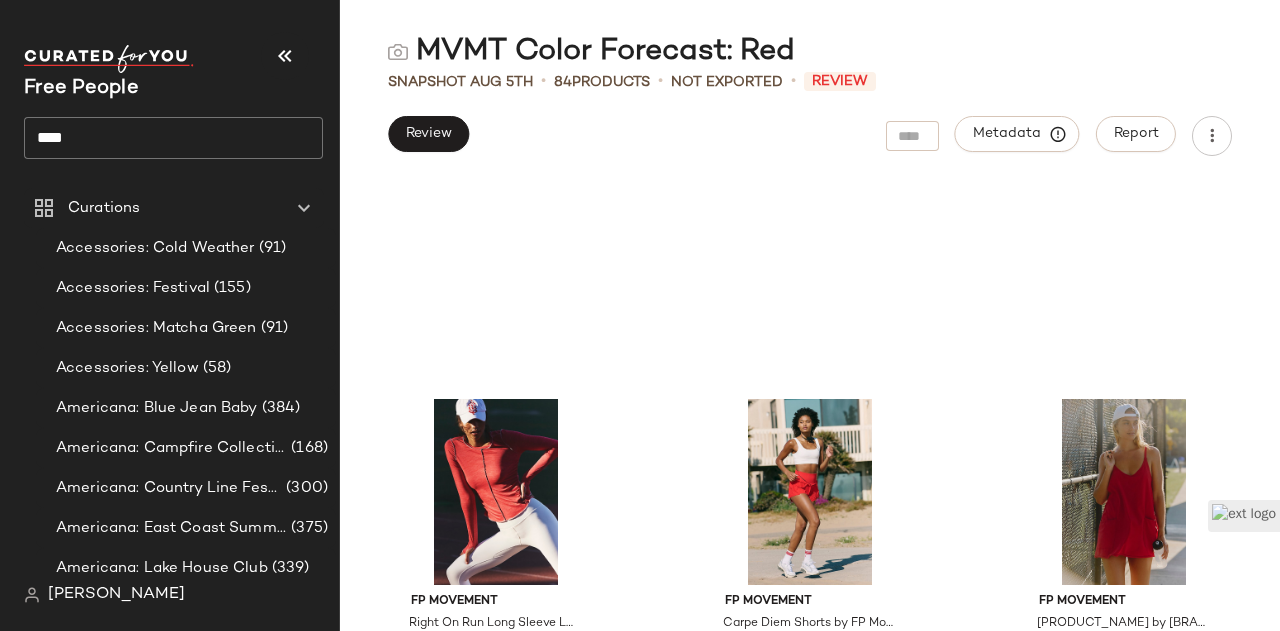 scroll, scrollTop: 0, scrollLeft: 0, axis: both 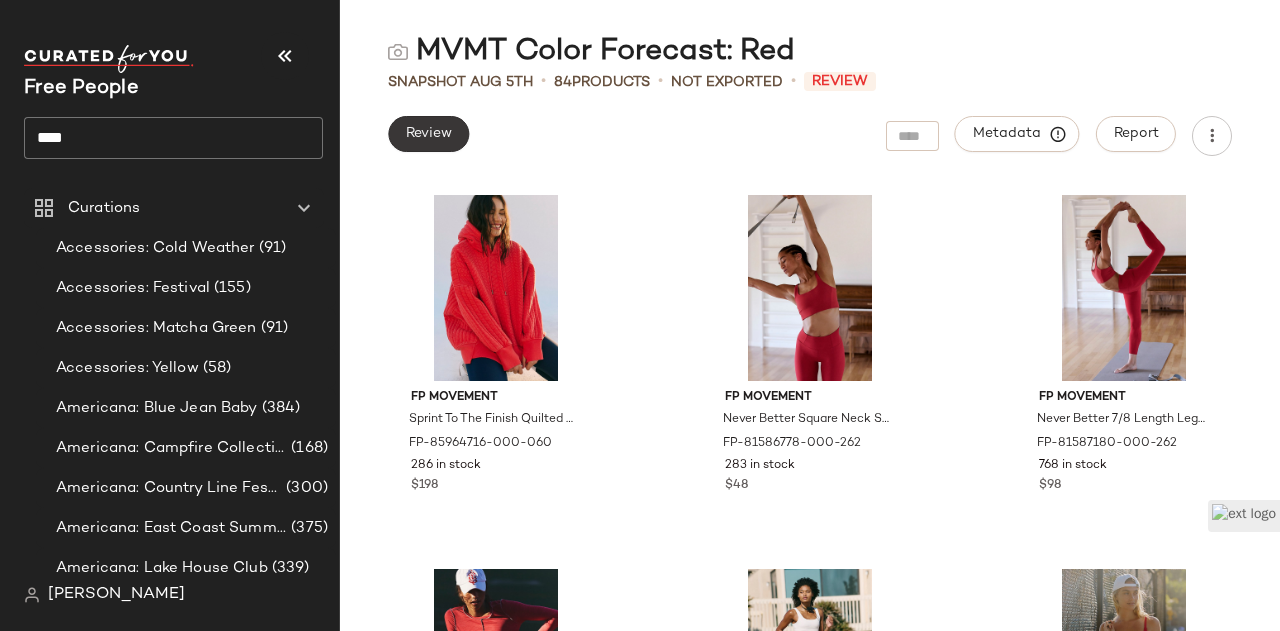 click on "Review" at bounding box center (428, 134) 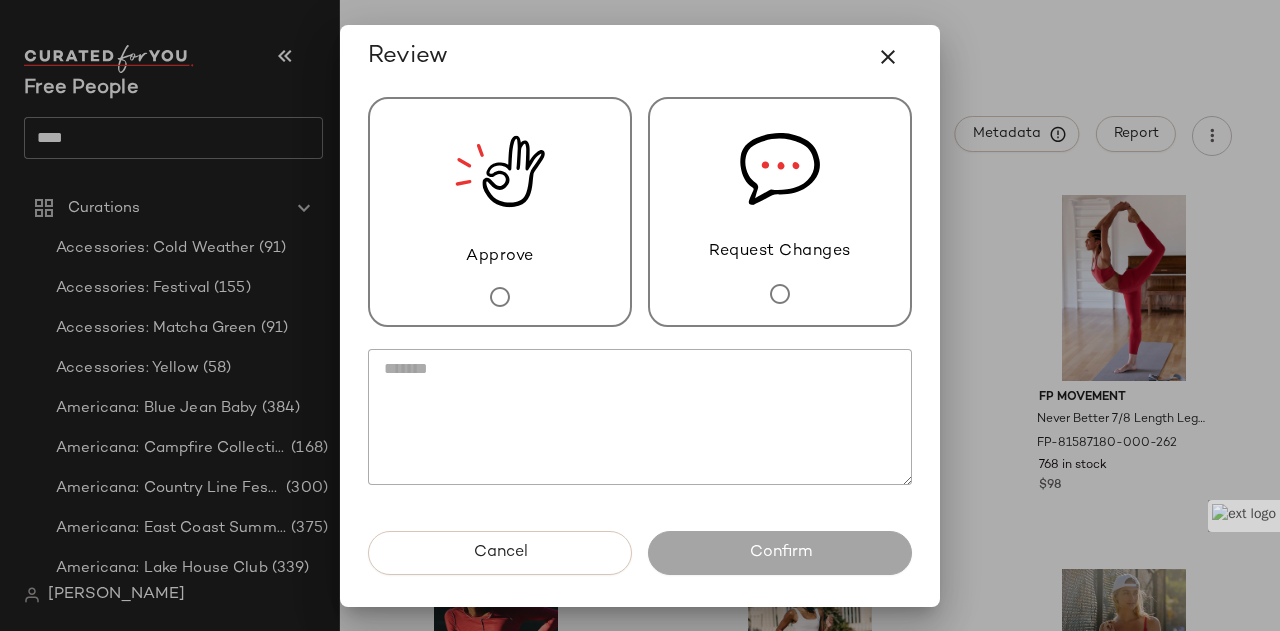 click on "Approve" at bounding box center [500, 212] 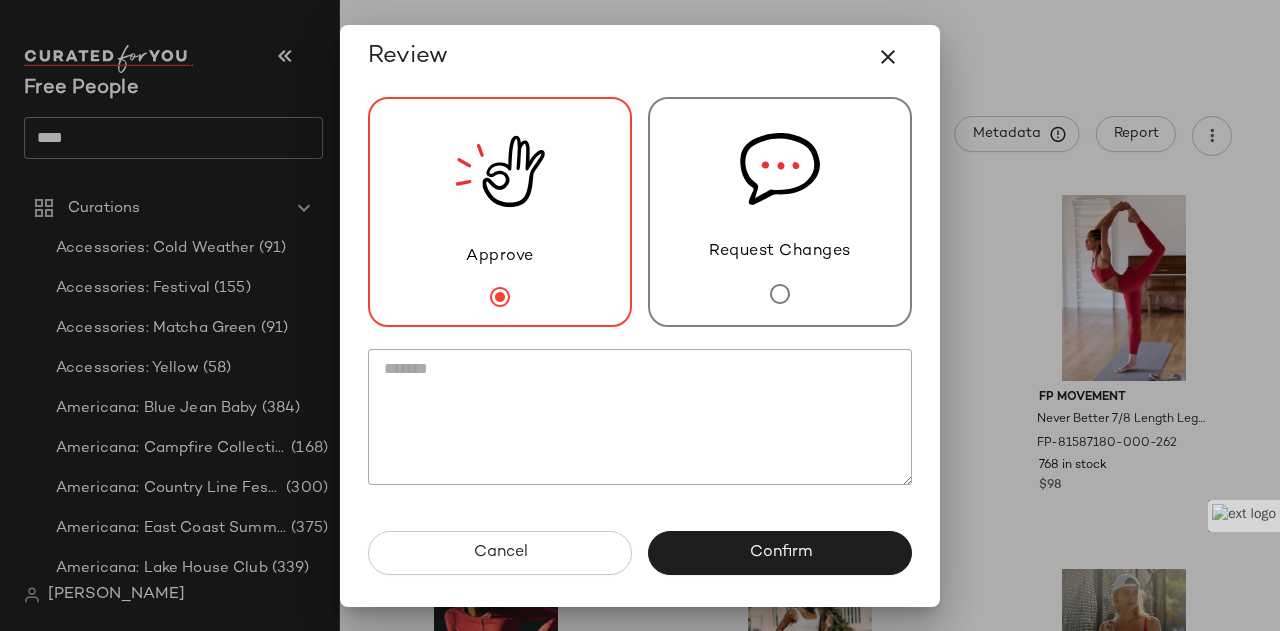 click on "Request Changes" at bounding box center [780, 212] 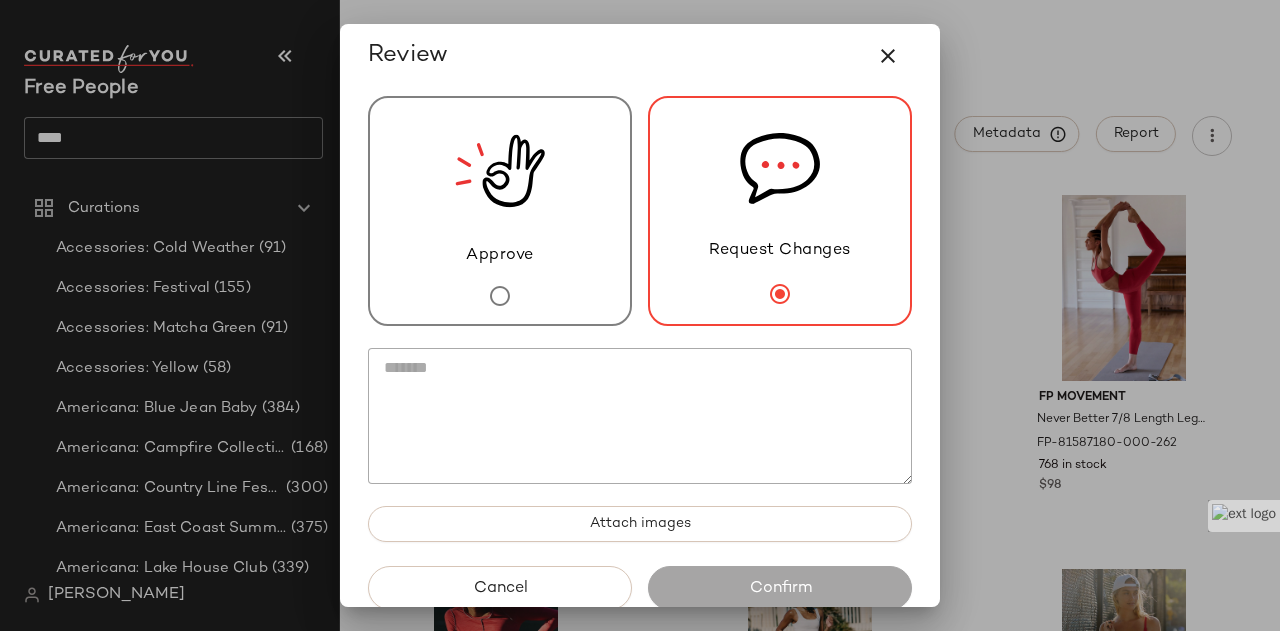 click 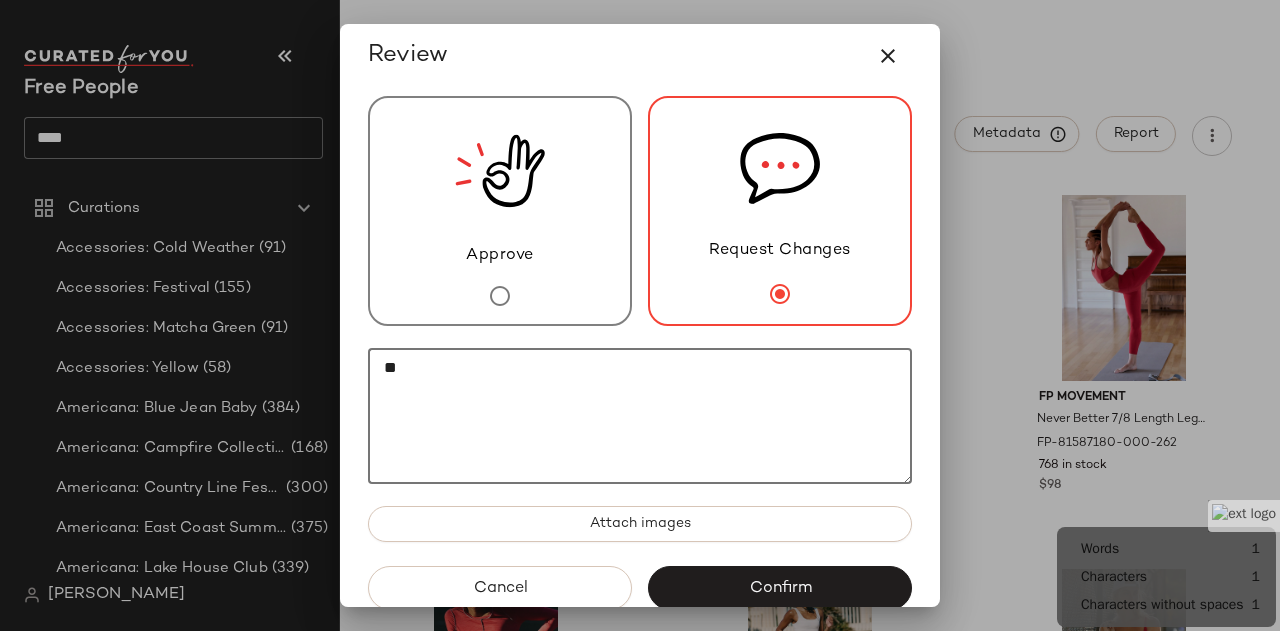 click on "**" 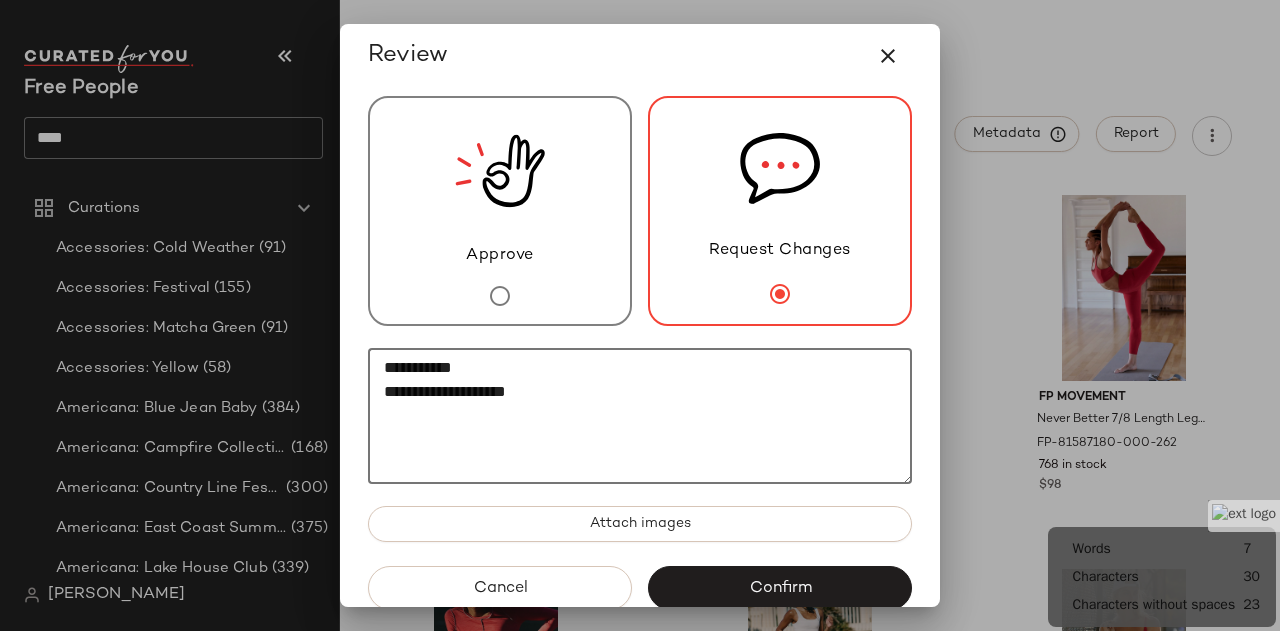 paste on "**********" 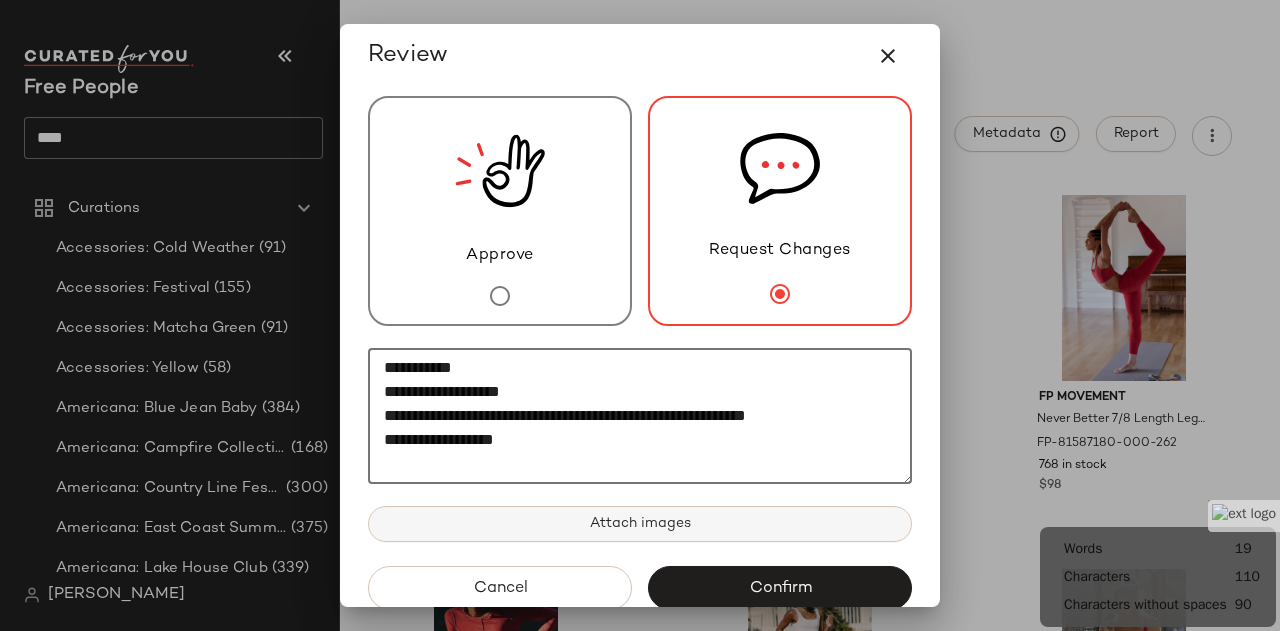paste on "**********" 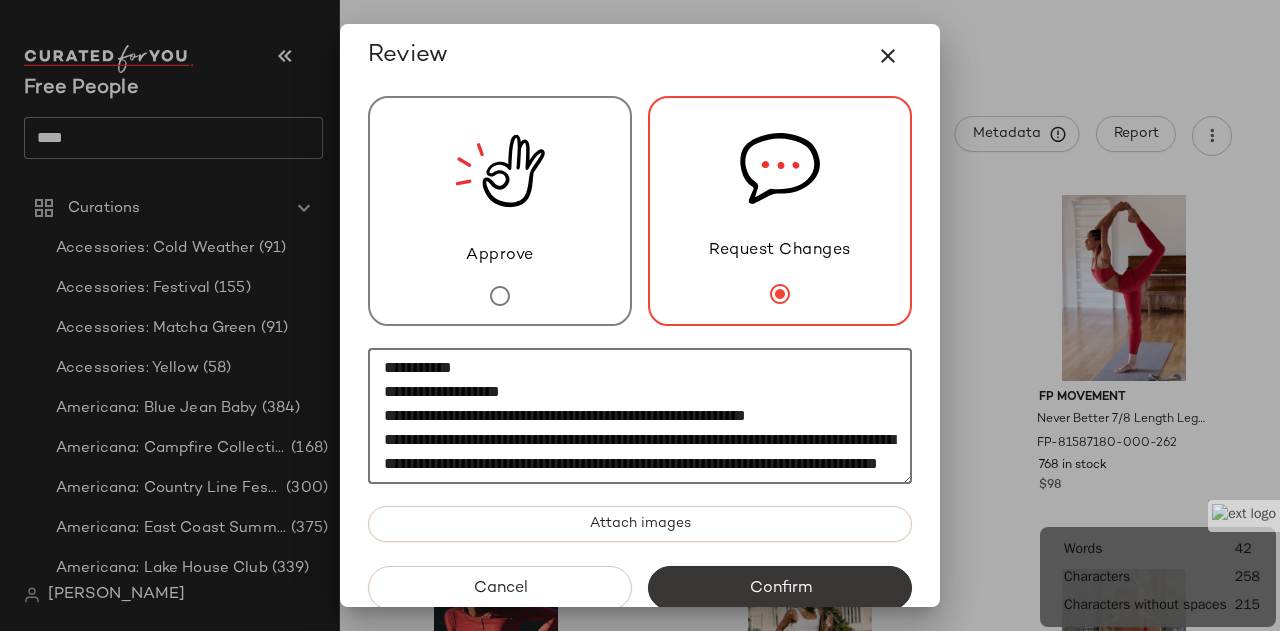 scroll, scrollTop: 62, scrollLeft: 0, axis: vertical 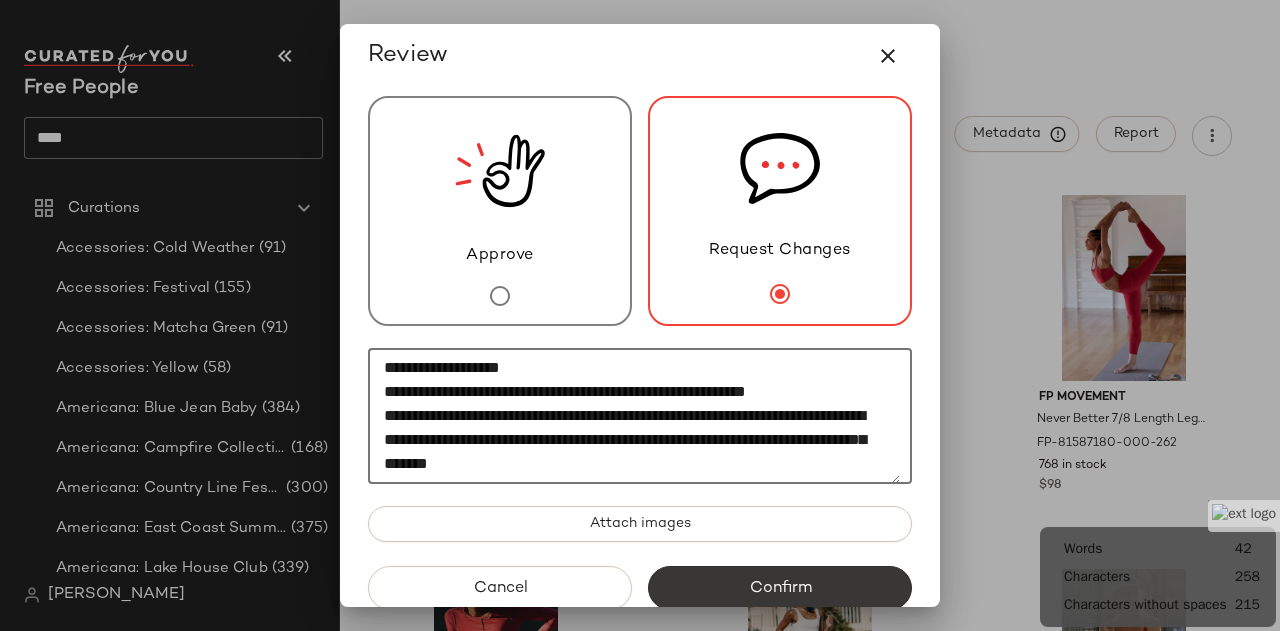 type on "[TEXT]" 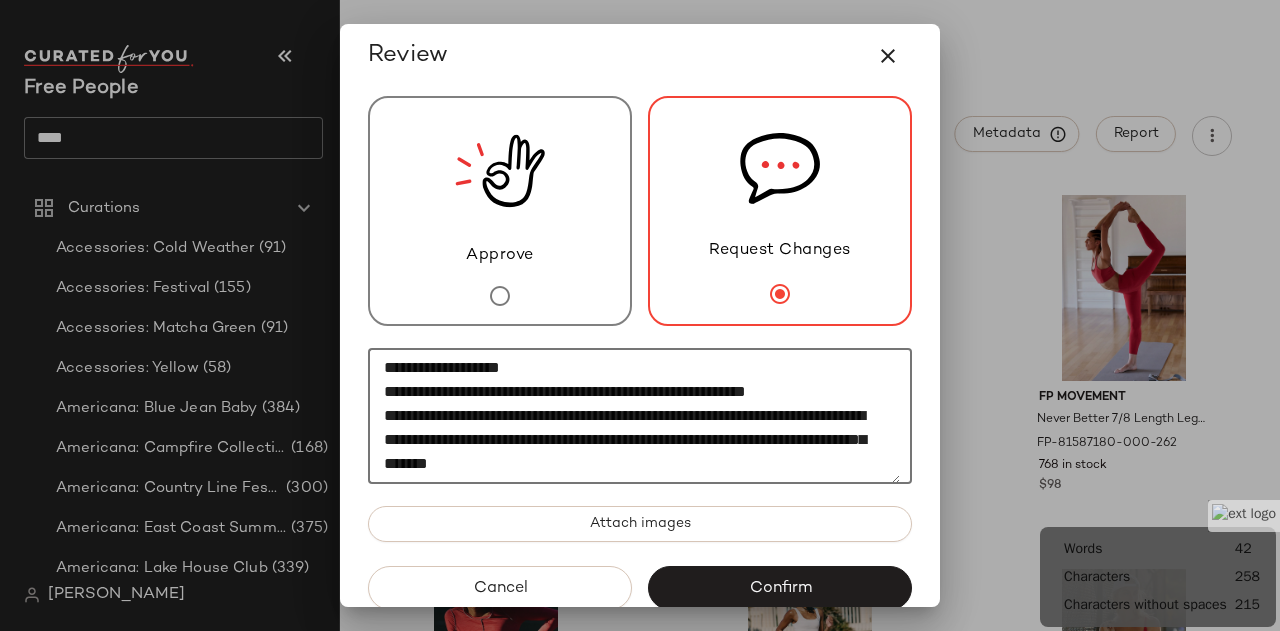 click on "Confirm" at bounding box center [780, 588] 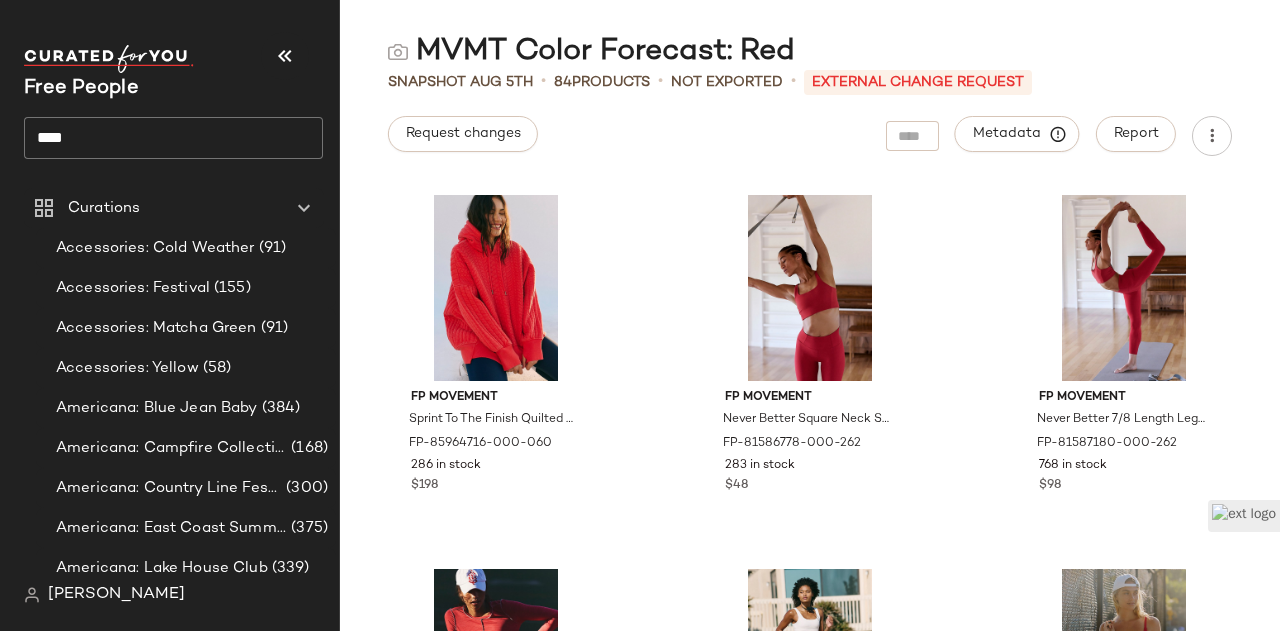click on "***" 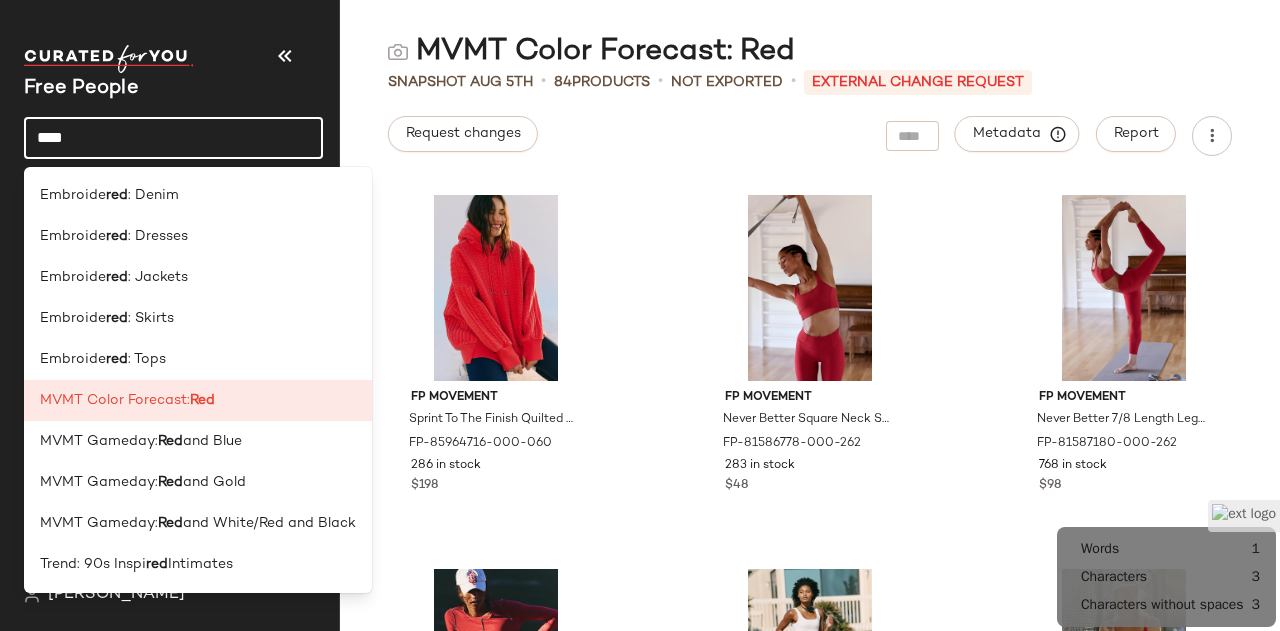 click on "***" 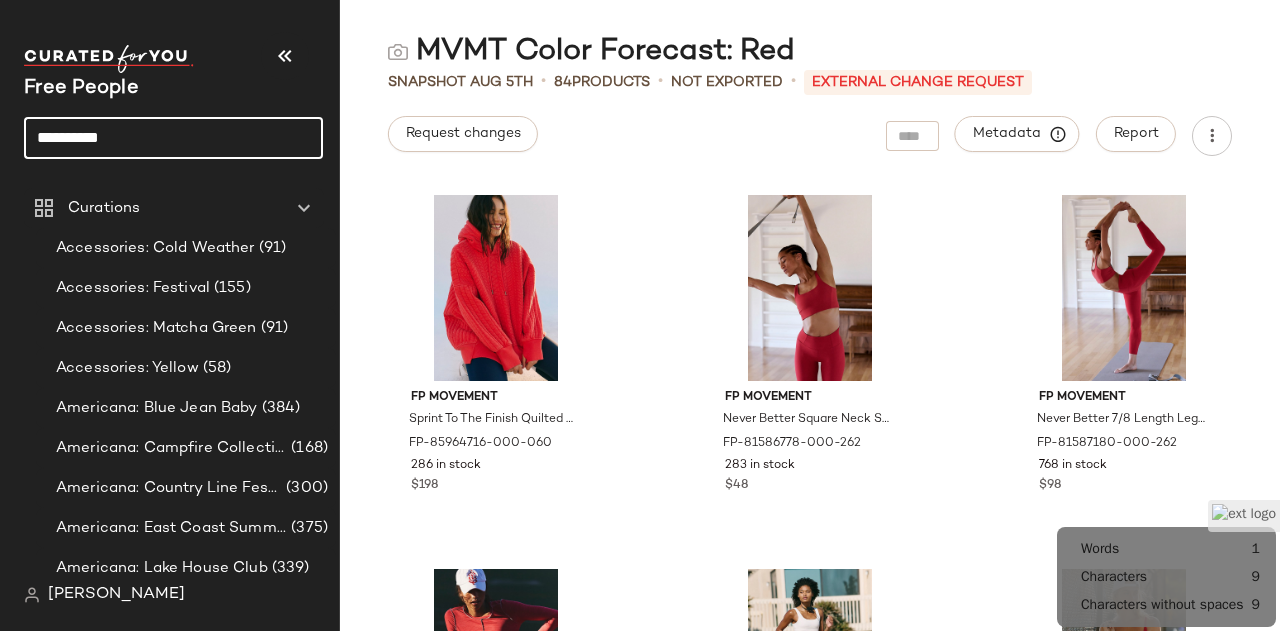 type on "**********" 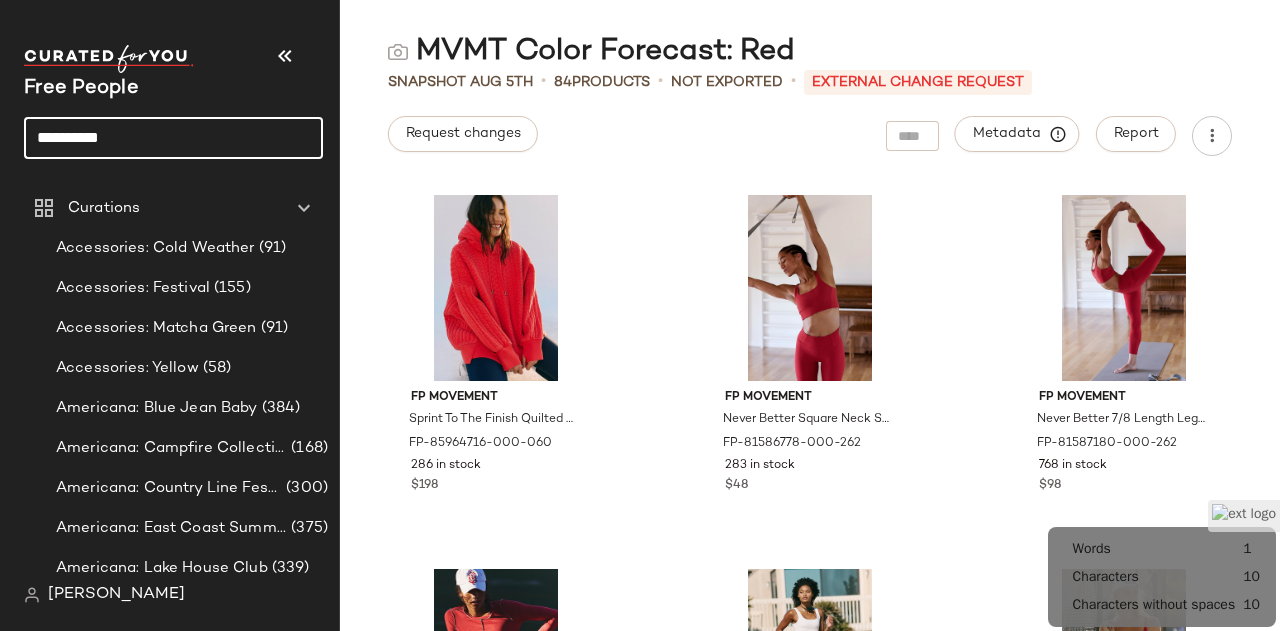 click on "**********" 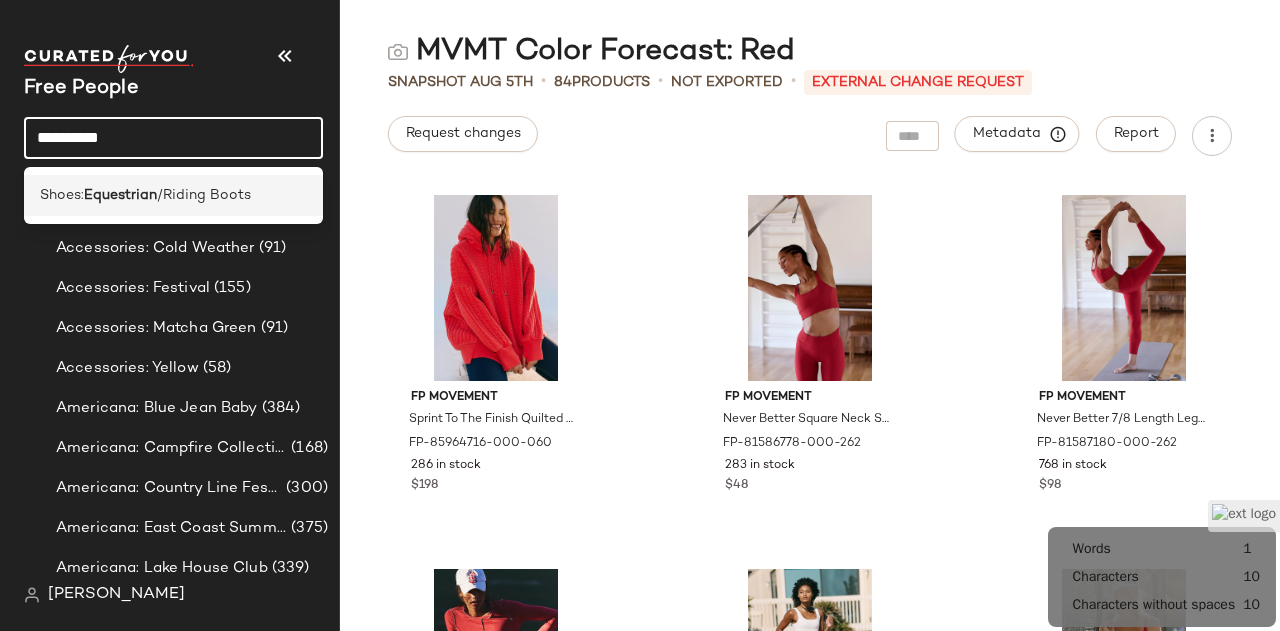 click on "/Riding Boots" at bounding box center (204, 195) 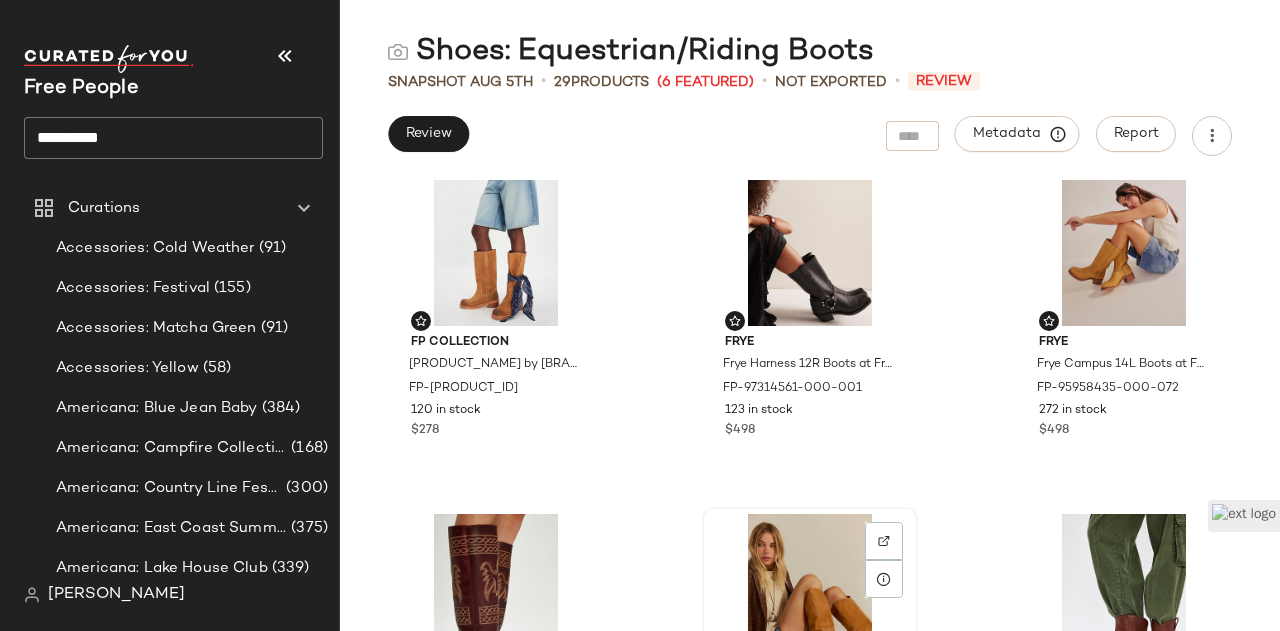 scroll, scrollTop: 0, scrollLeft: 0, axis: both 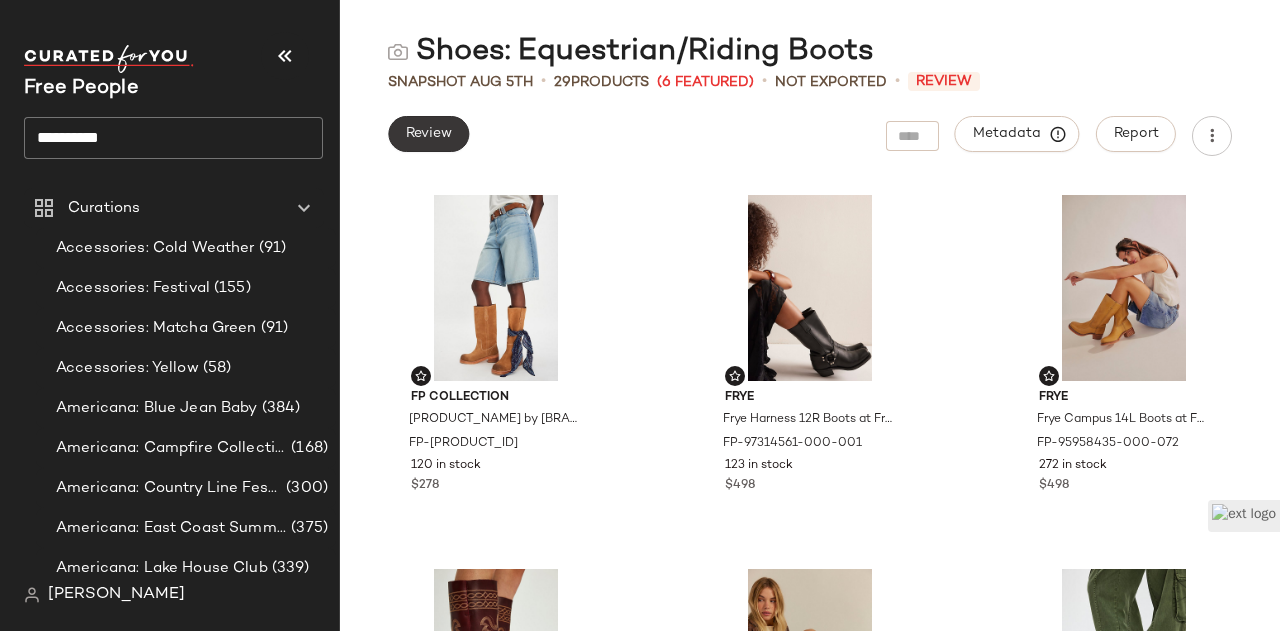click on "Review" at bounding box center [428, 134] 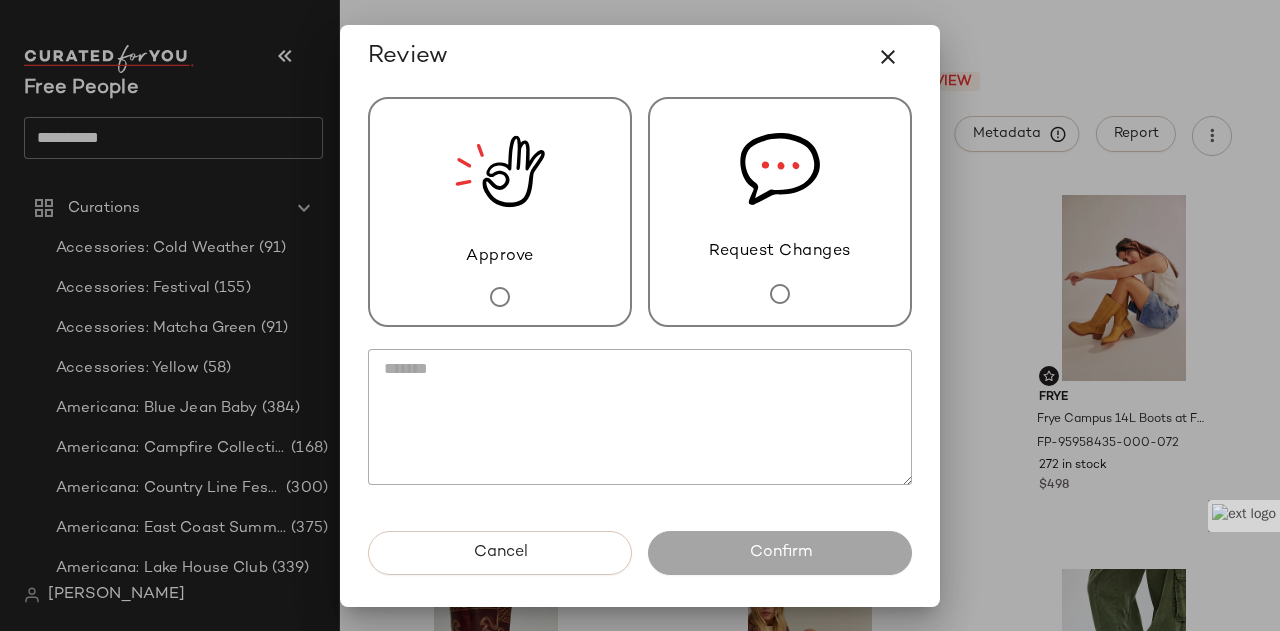 click at bounding box center (780, 294) 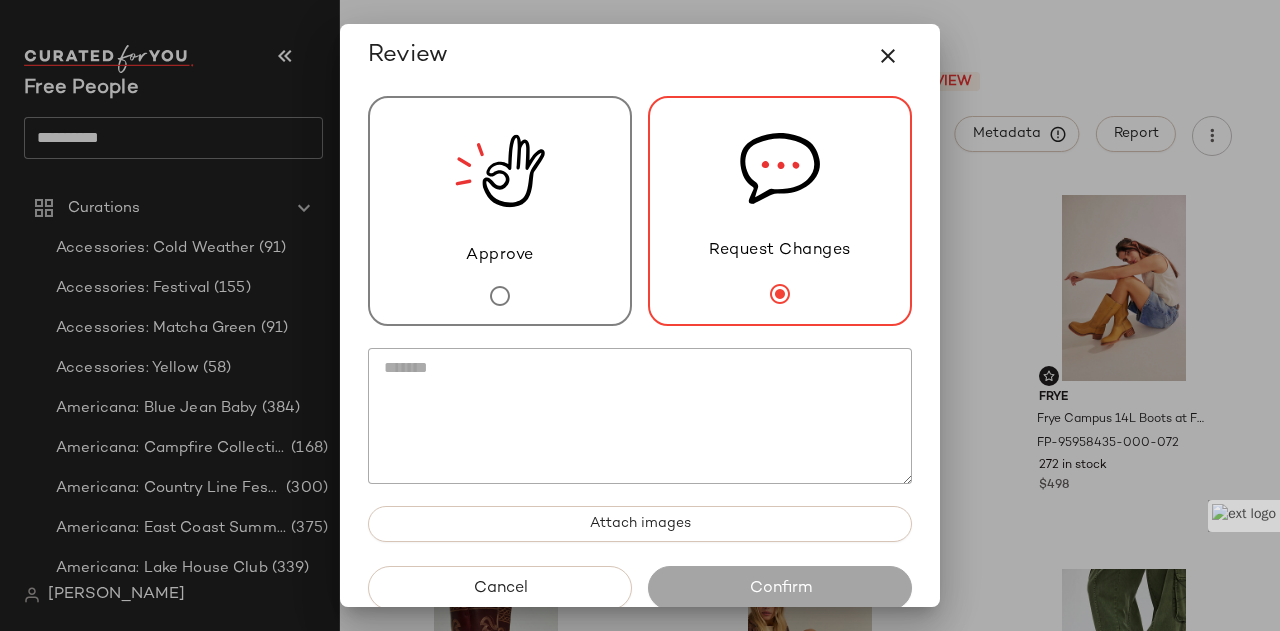 click 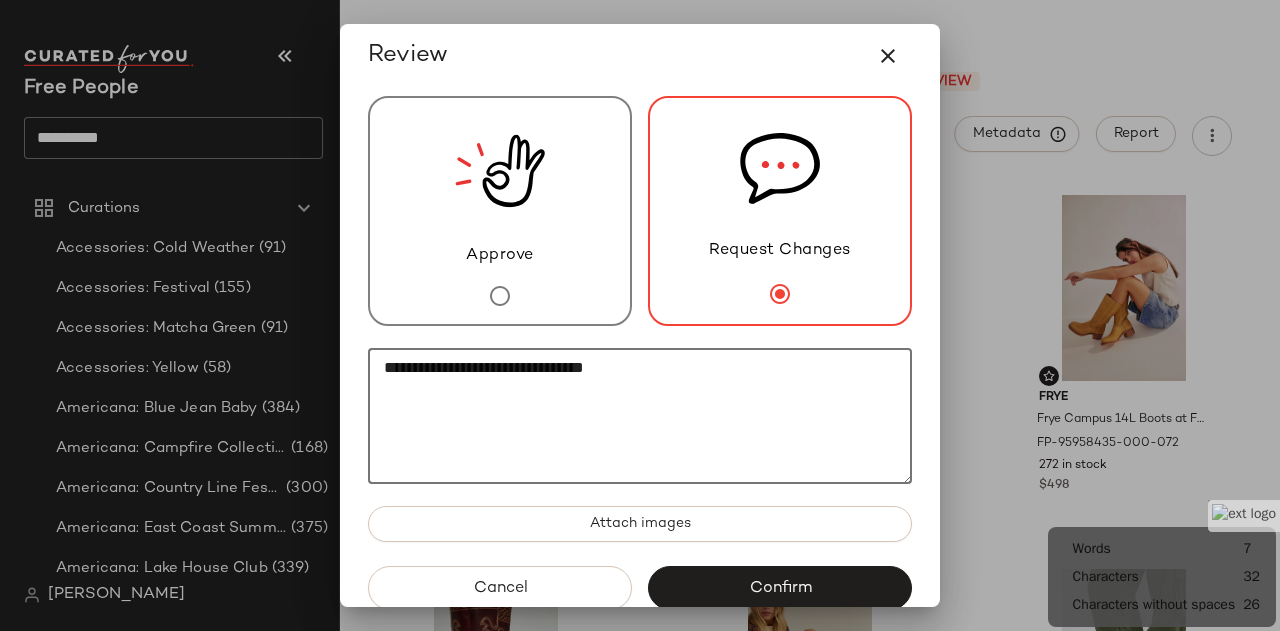 paste on "**********" 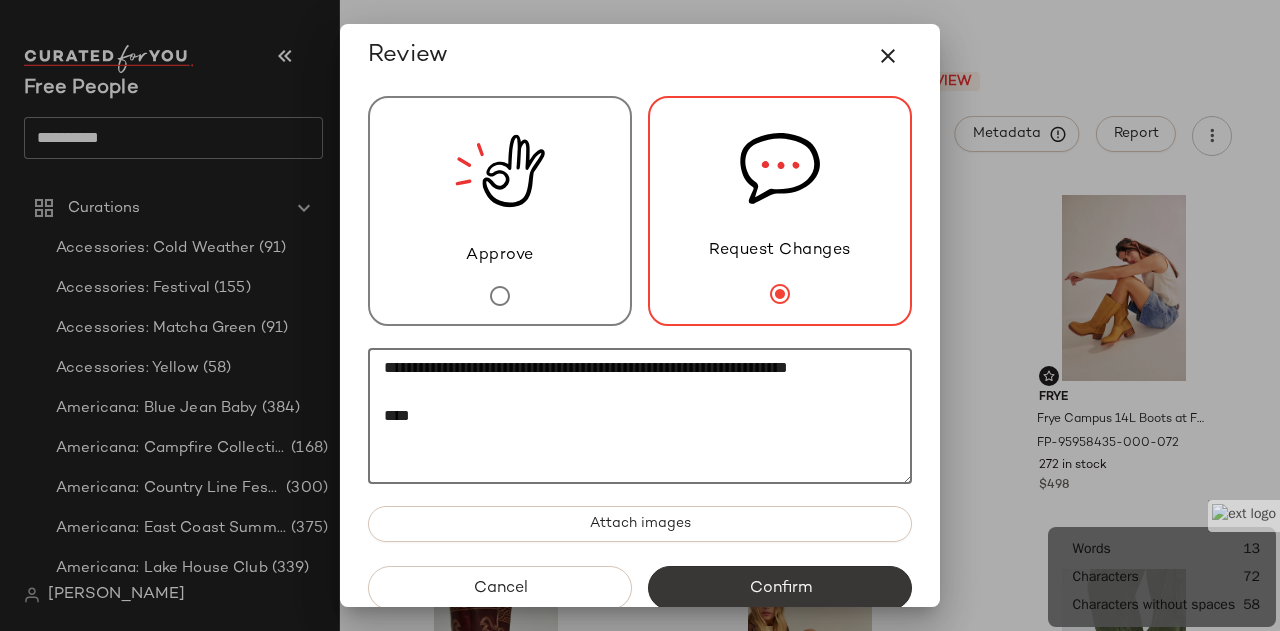 type on "**********" 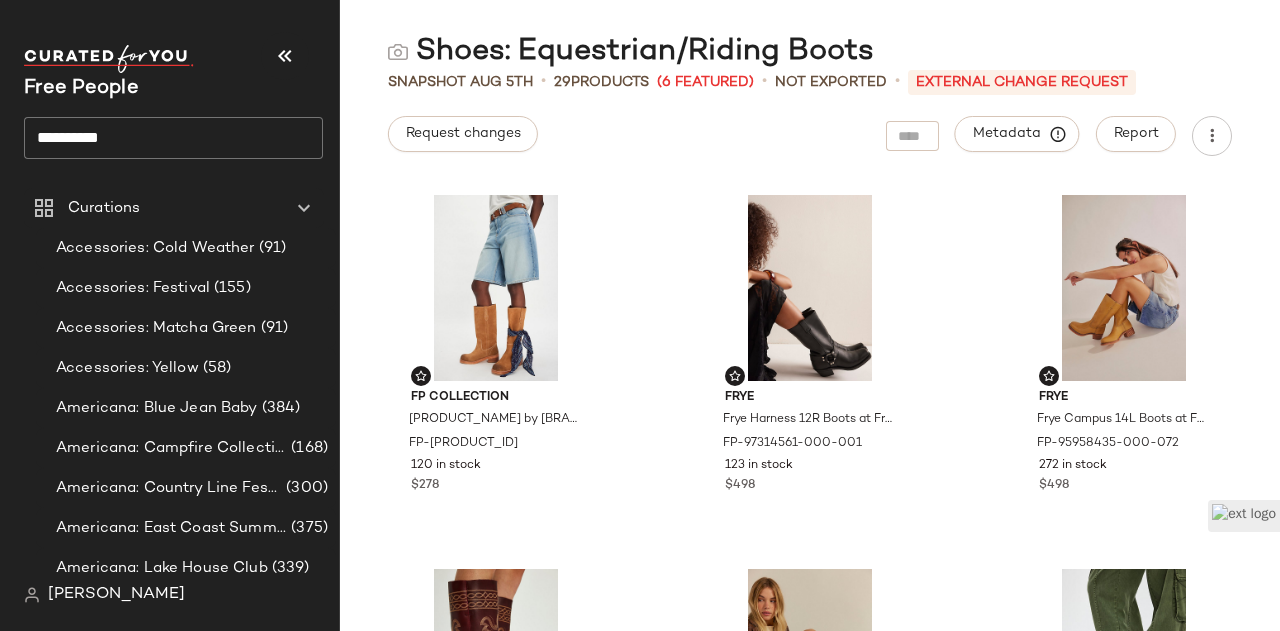 click on "**********" 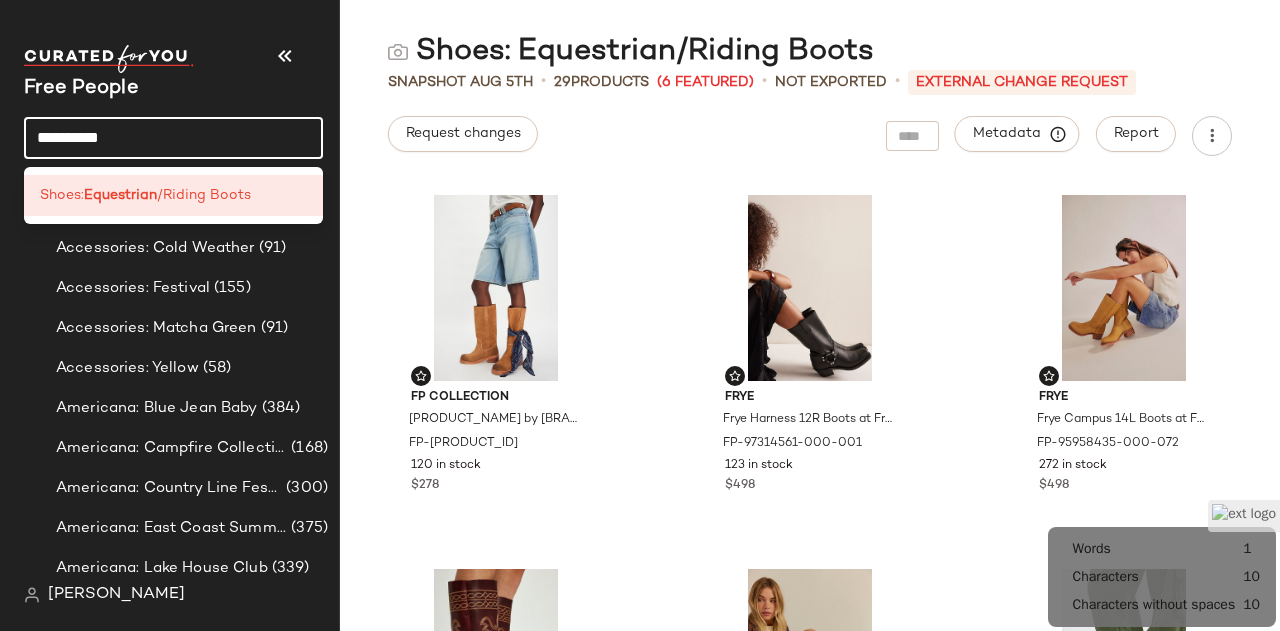 click on "**********" 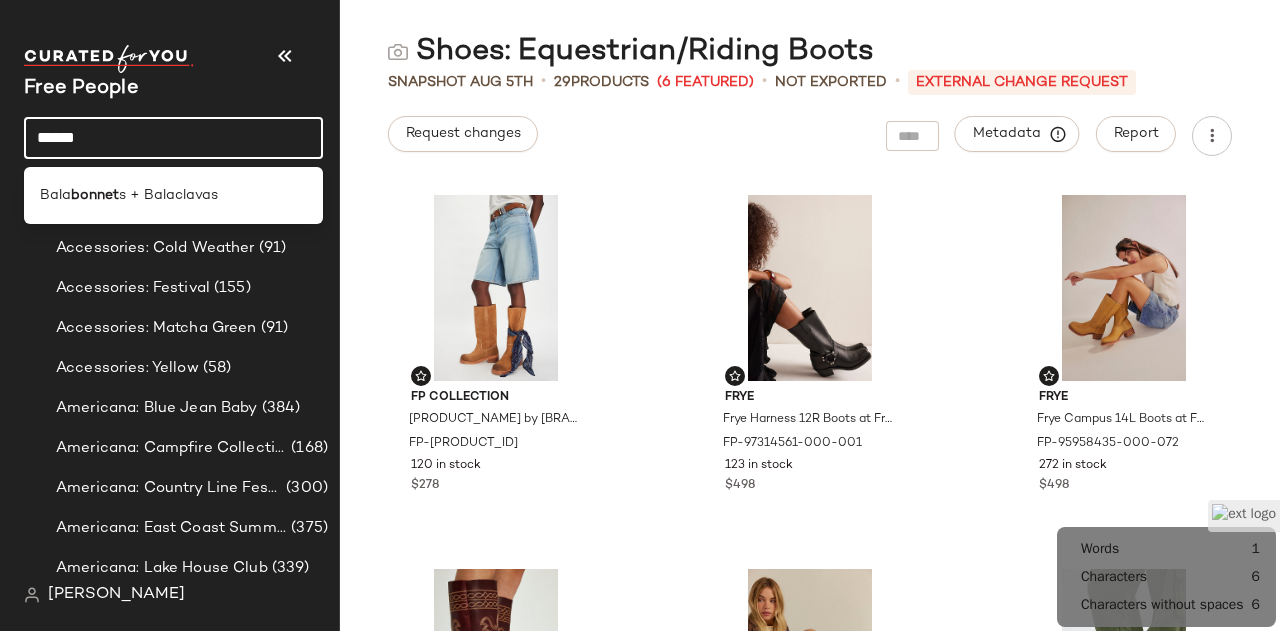 click on "******" 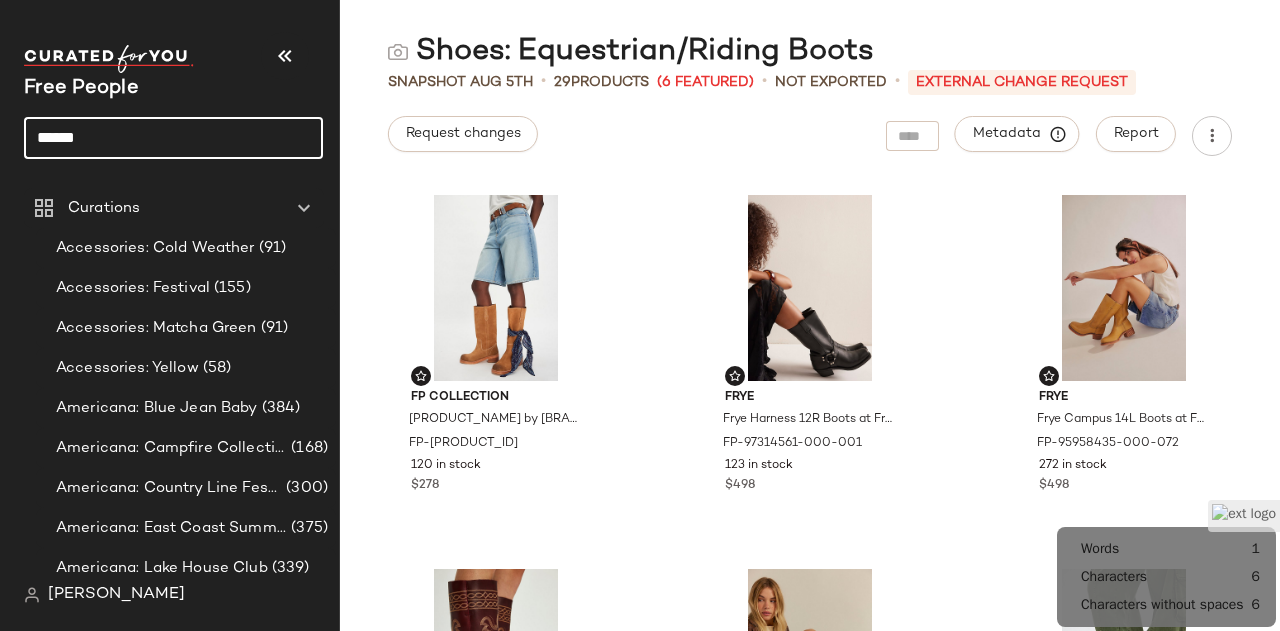 click on "******" 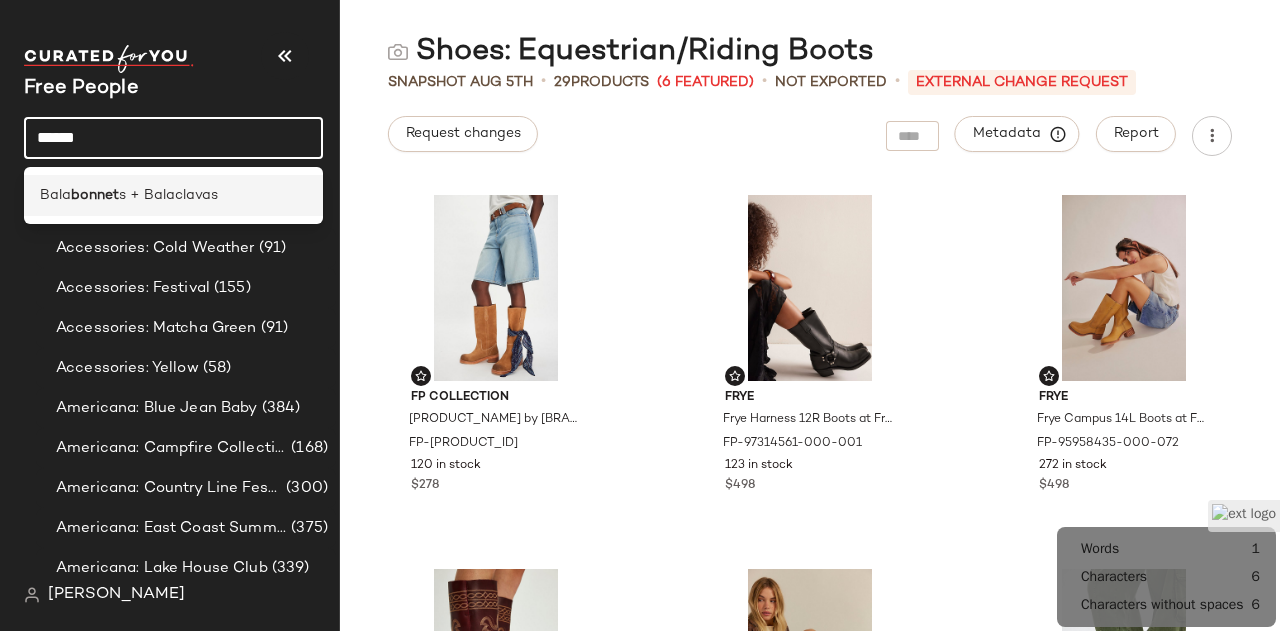 type on "******" 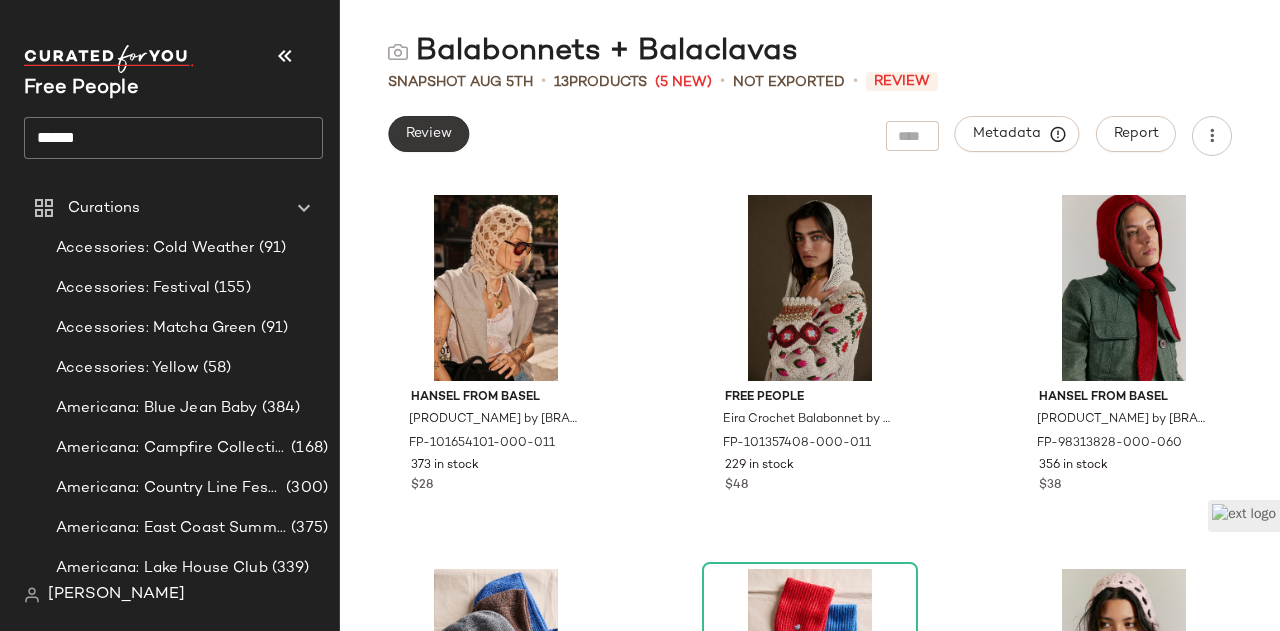 click on "Review" at bounding box center [428, 134] 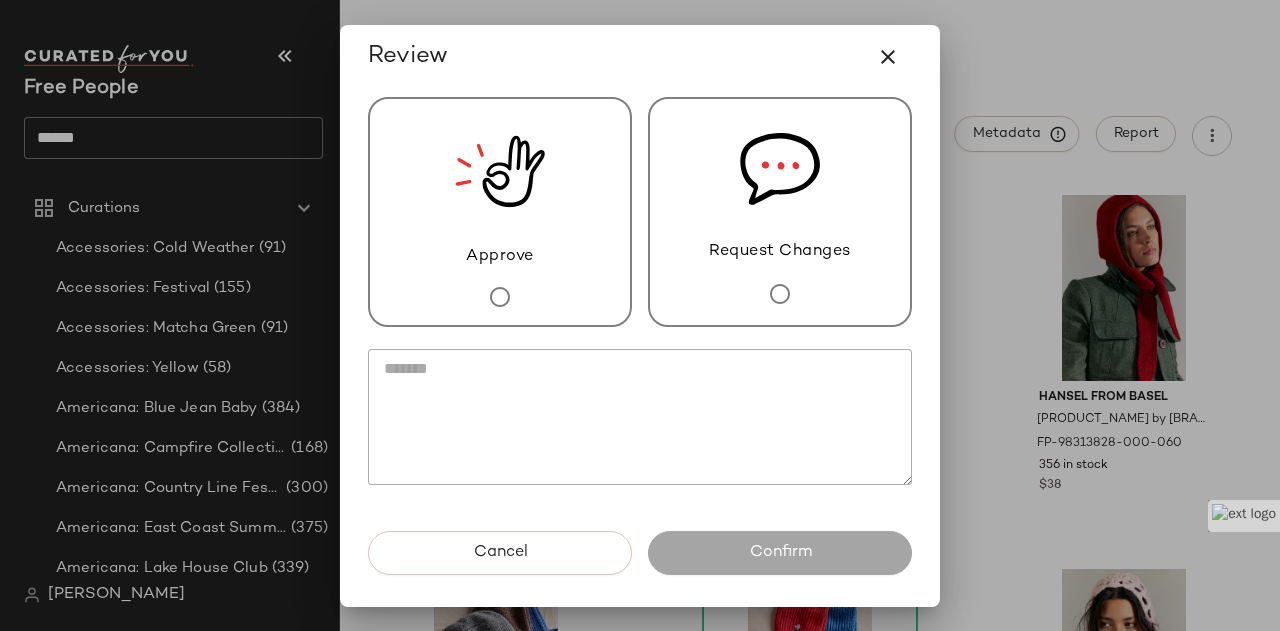 click on "Request Changes" at bounding box center (780, 212) 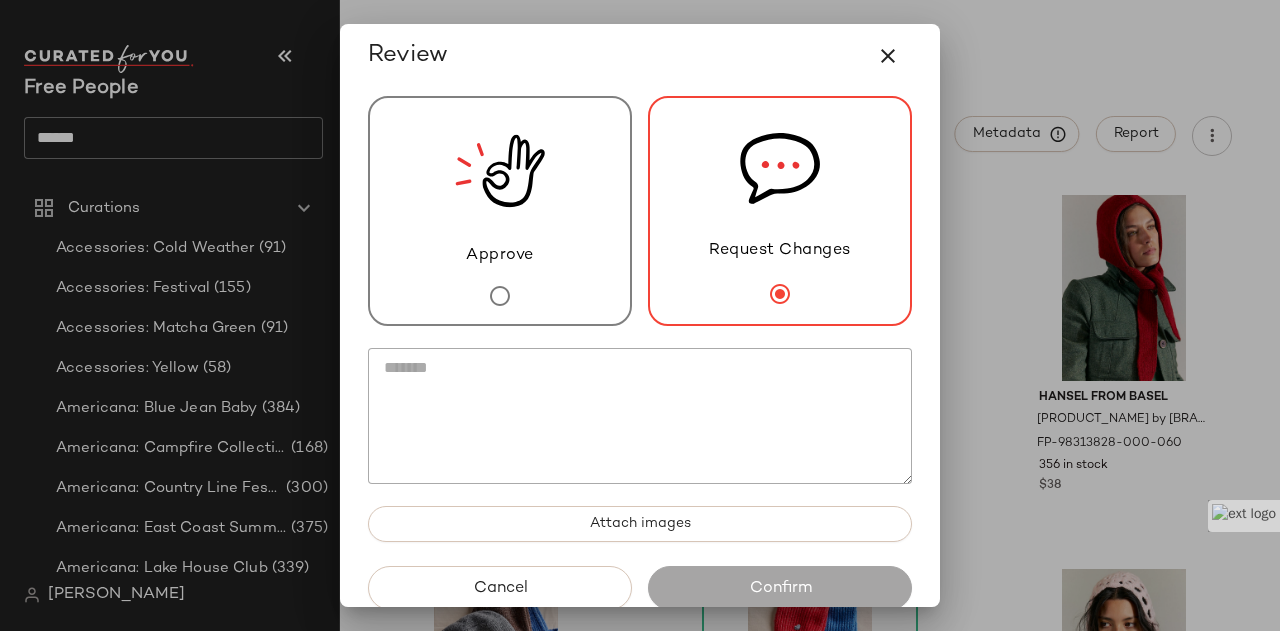 click at bounding box center [640, 495] 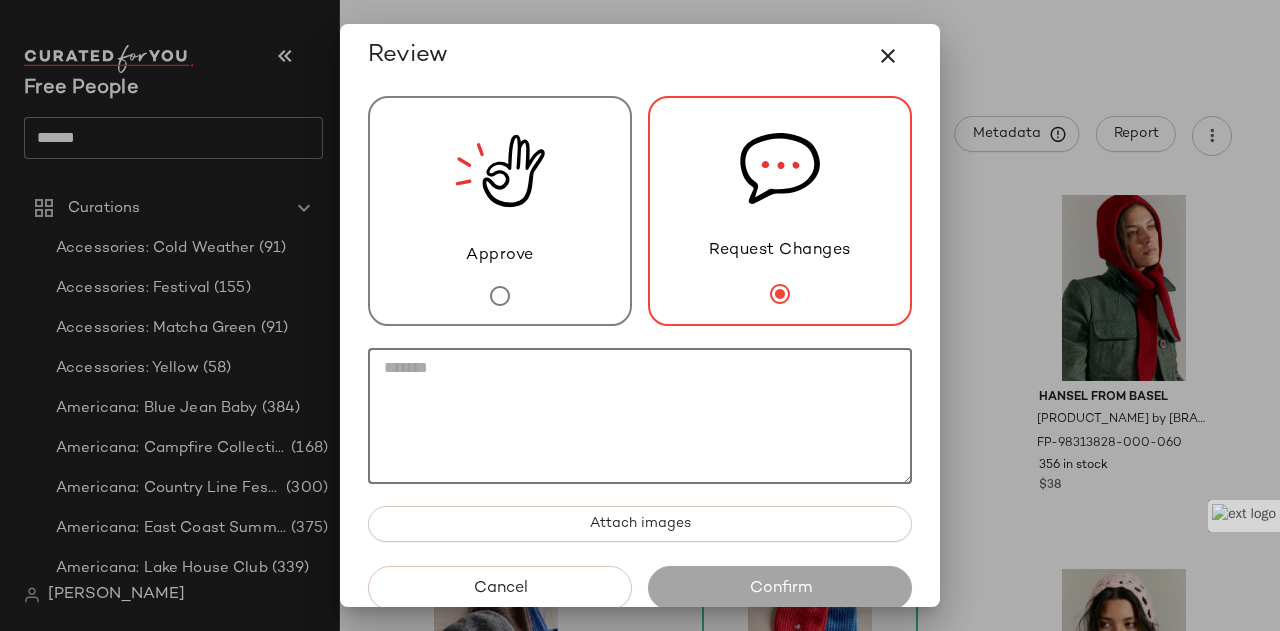click 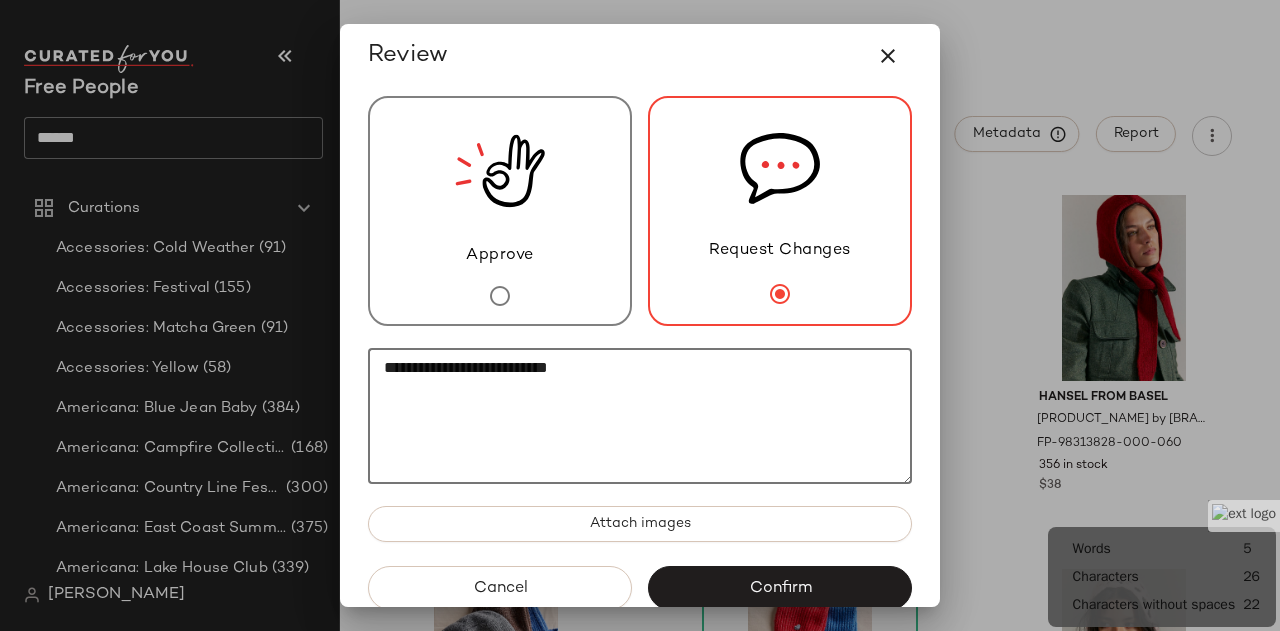 paste on "**********" 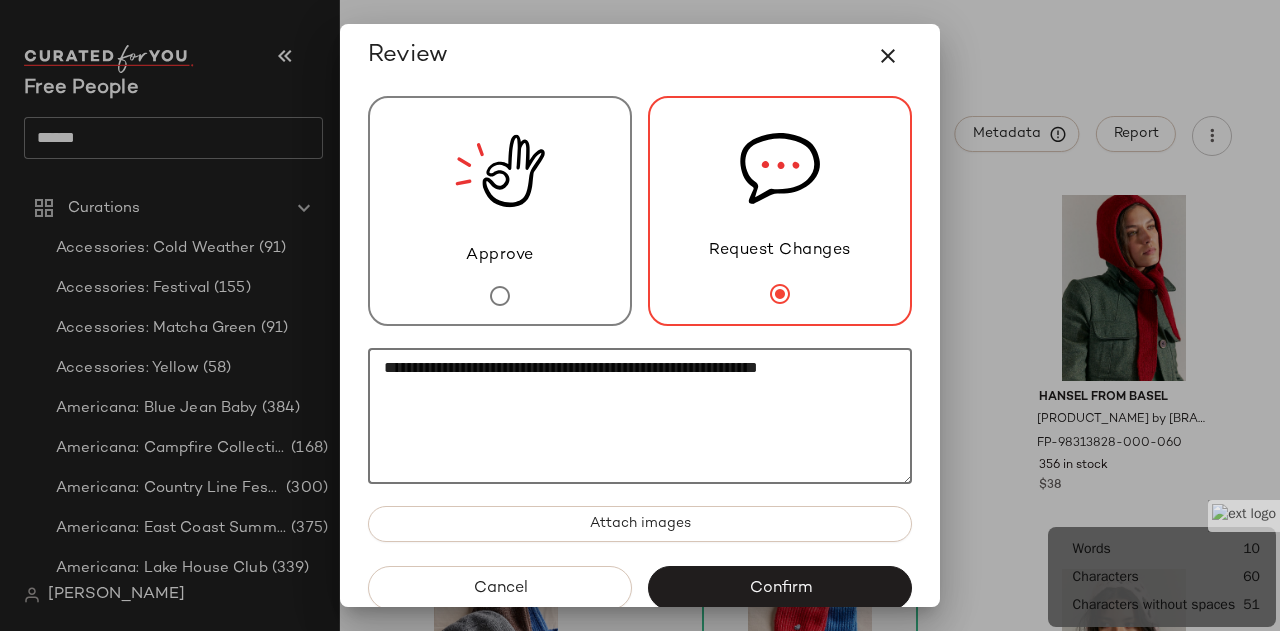 click on "**********" 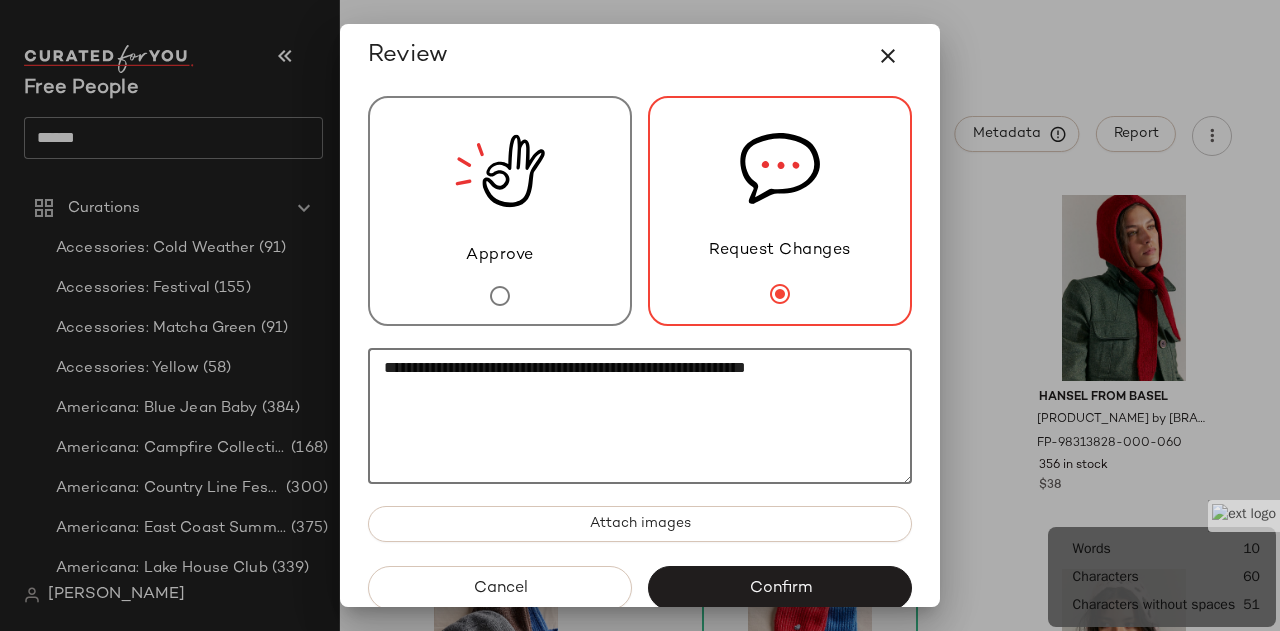 click on "**********" 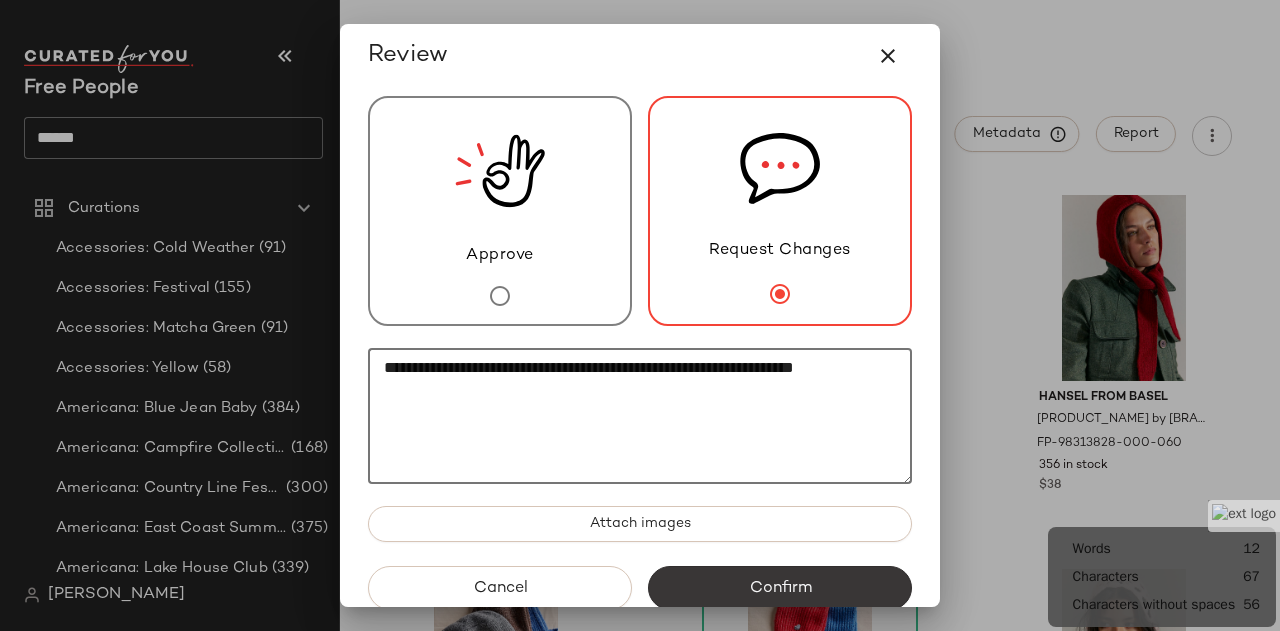 type on "**********" 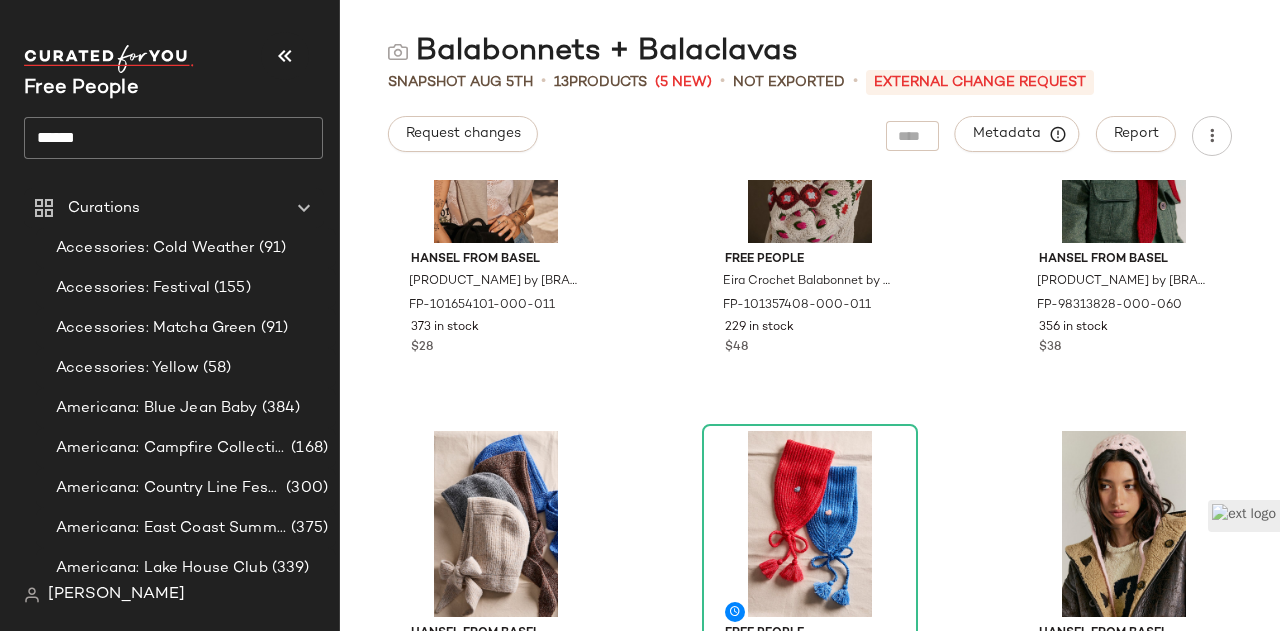 scroll, scrollTop: 110, scrollLeft: 0, axis: vertical 